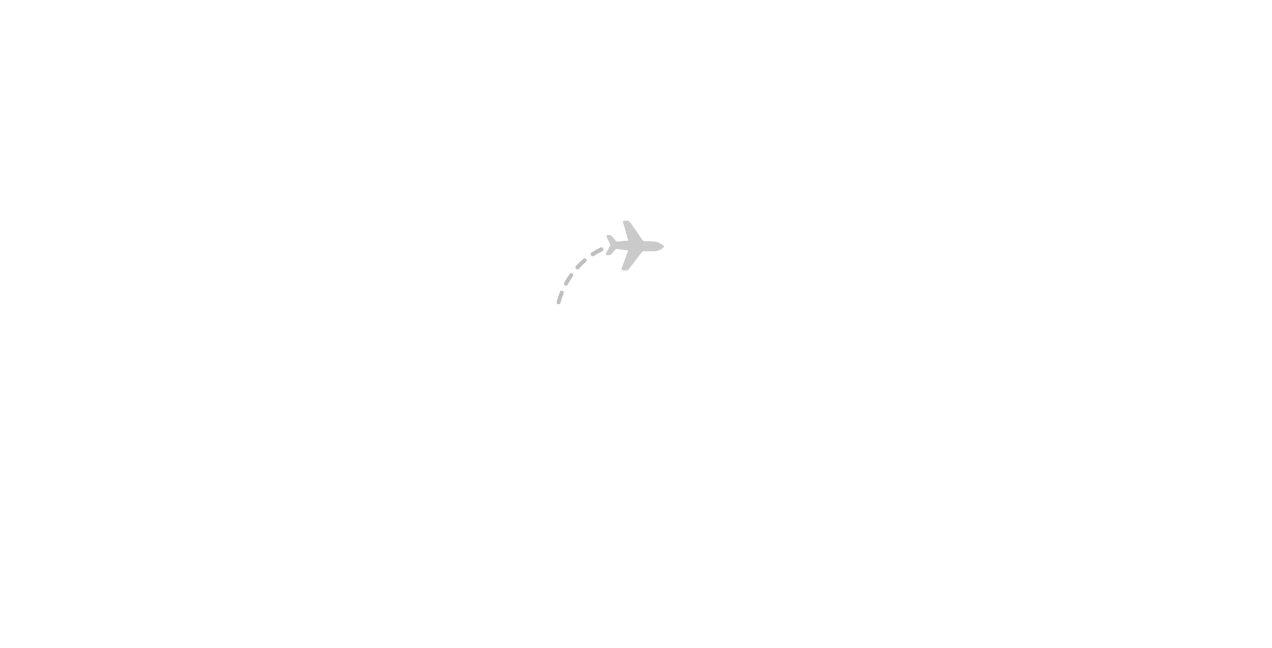 scroll, scrollTop: 0, scrollLeft: 0, axis: both 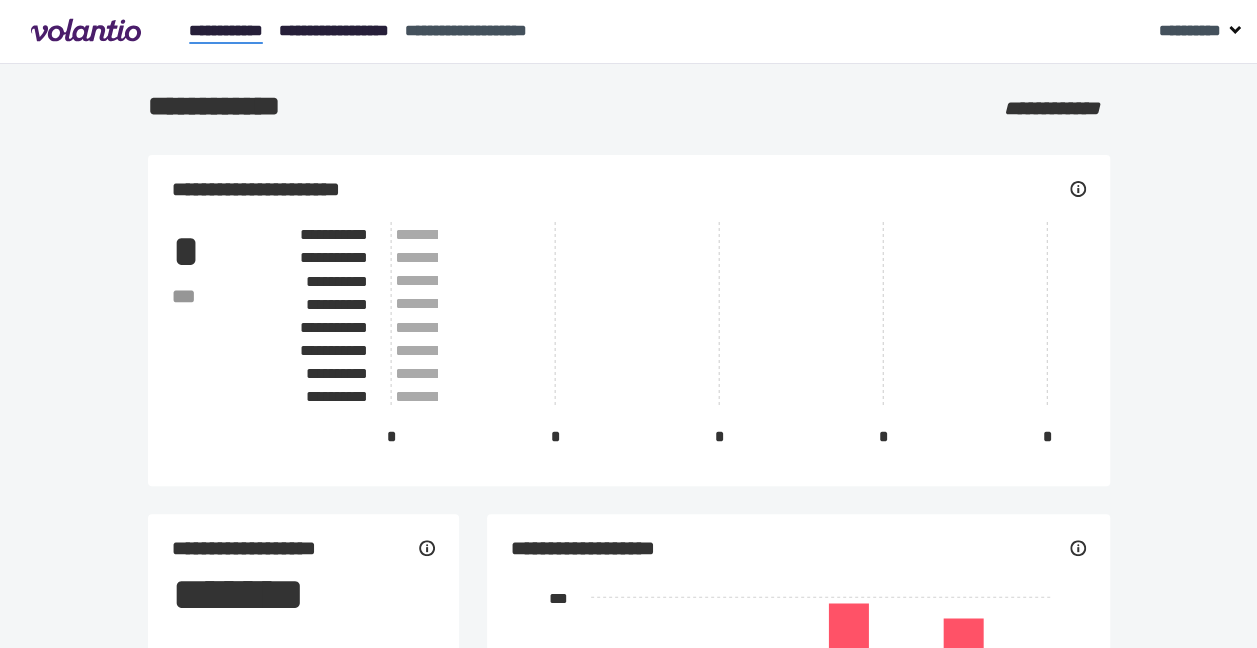 click on "**********" at bounding box center (334, 30) 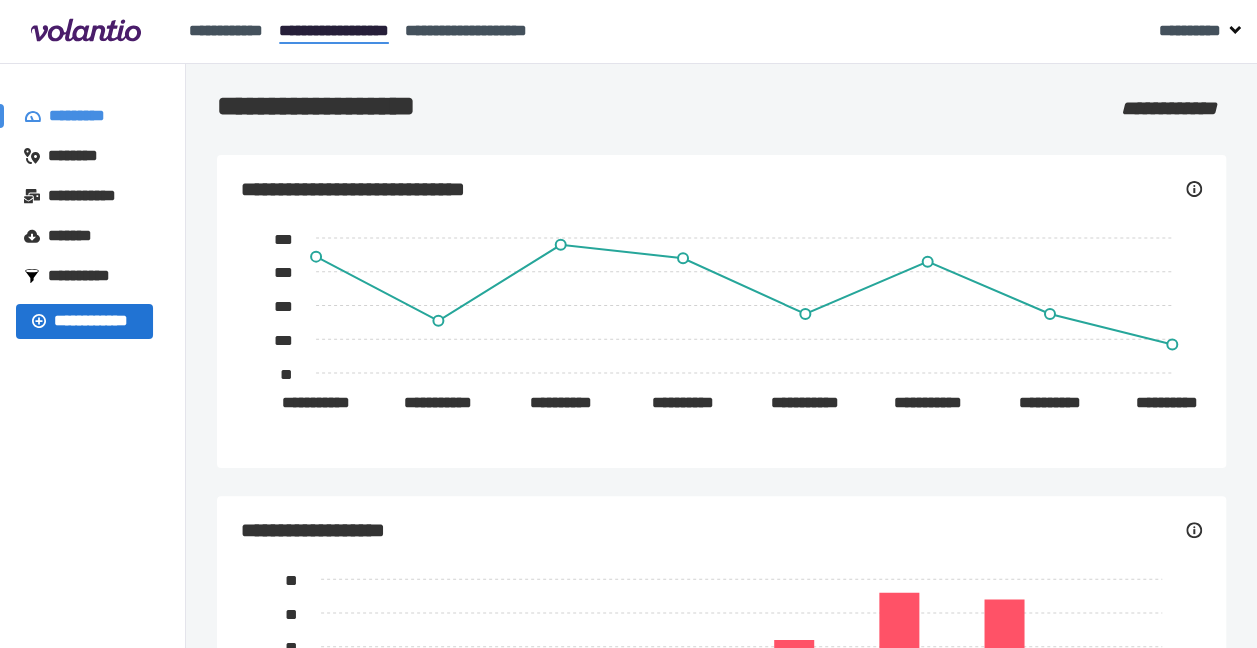 click on "**********" at bounding box center [95, 321] 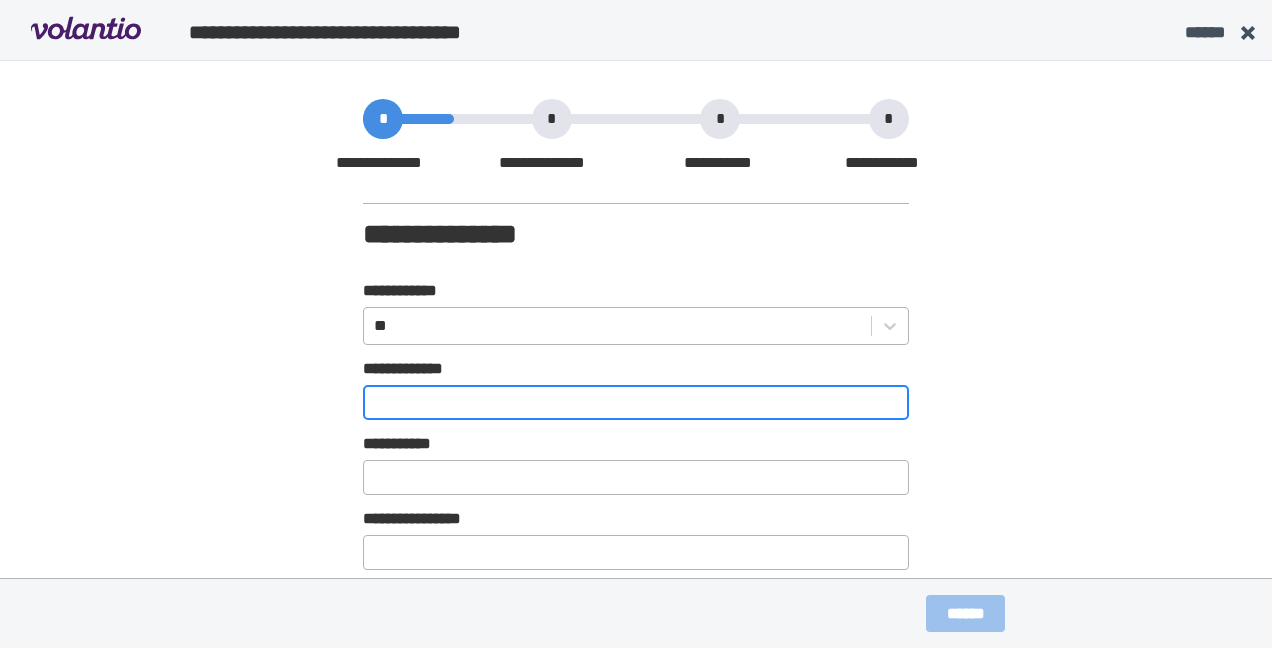 click on "**********" at bounding box center [636, 402] 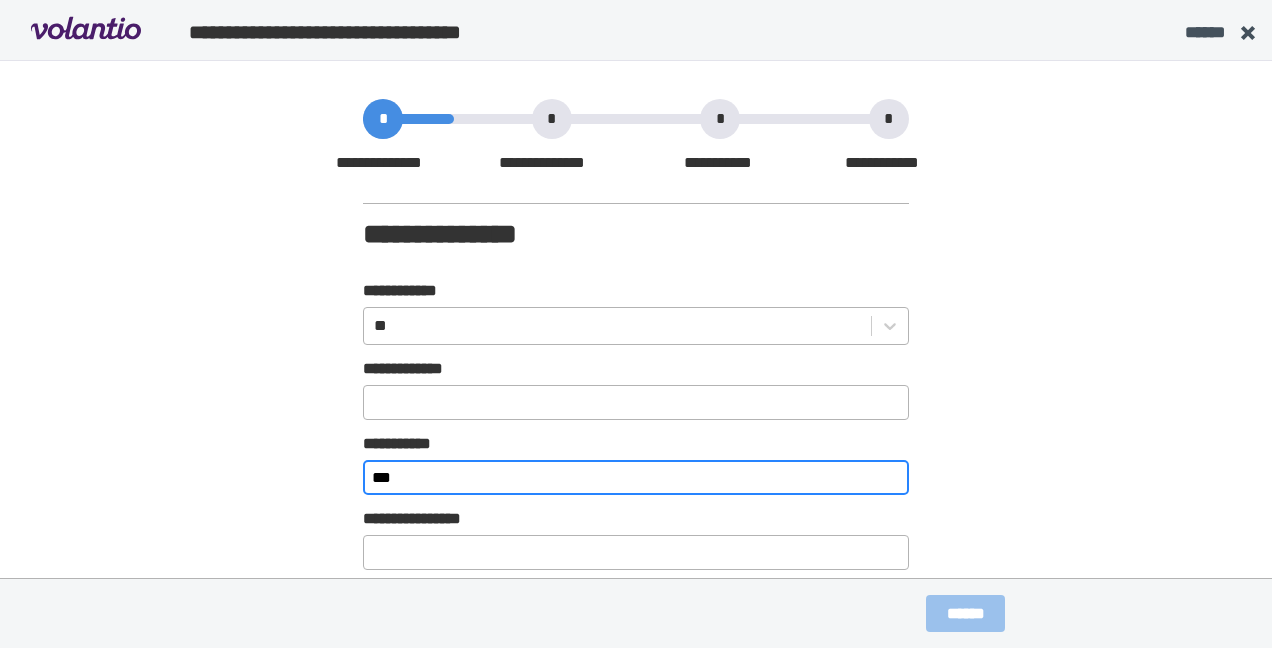 type on "***" 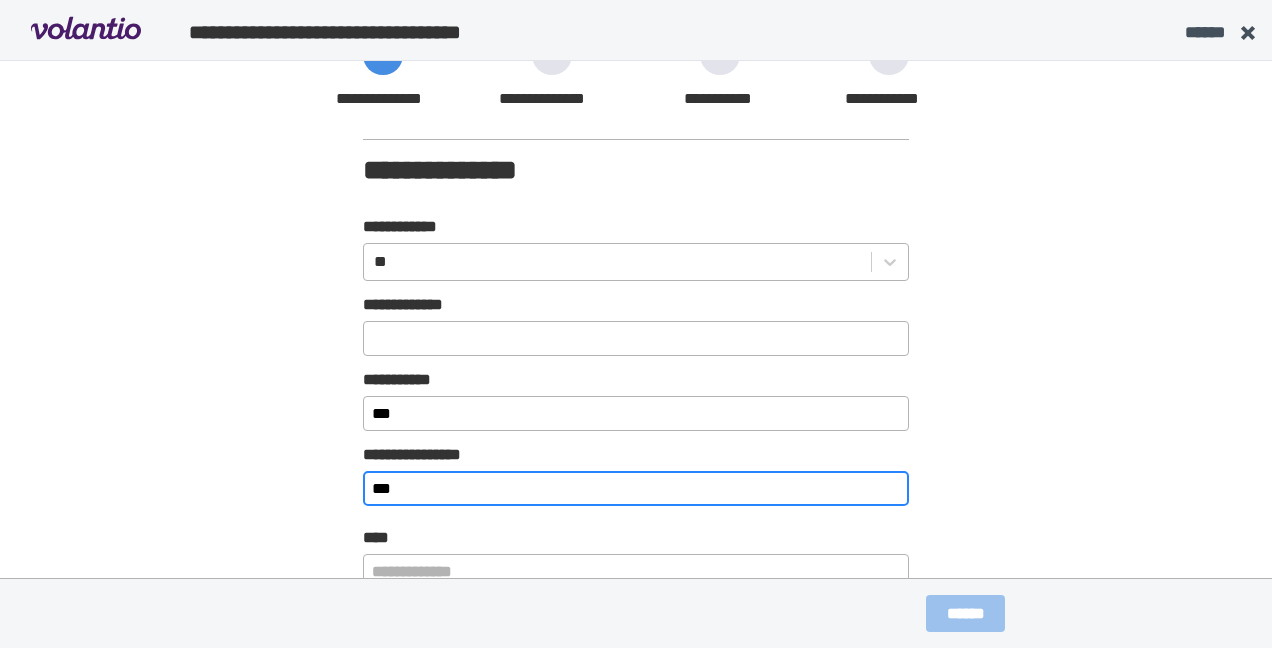 scroll, scrollTop: 146, scrollLeft: 0, axis: vertical 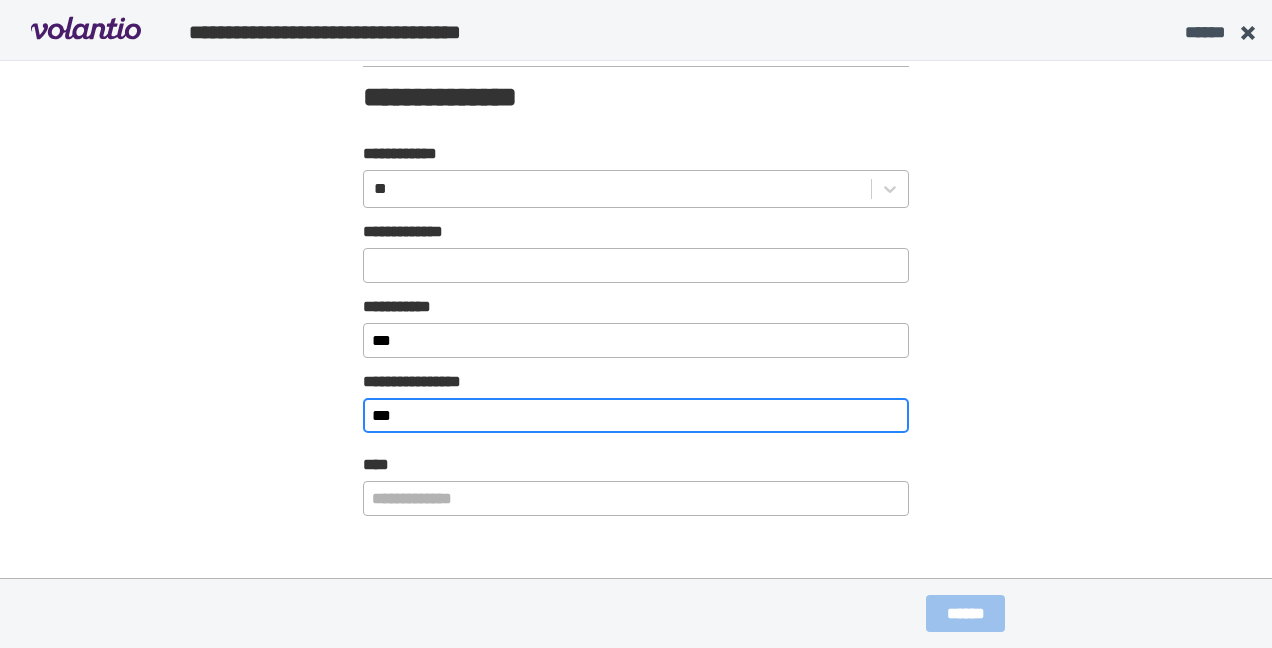 type on "***" 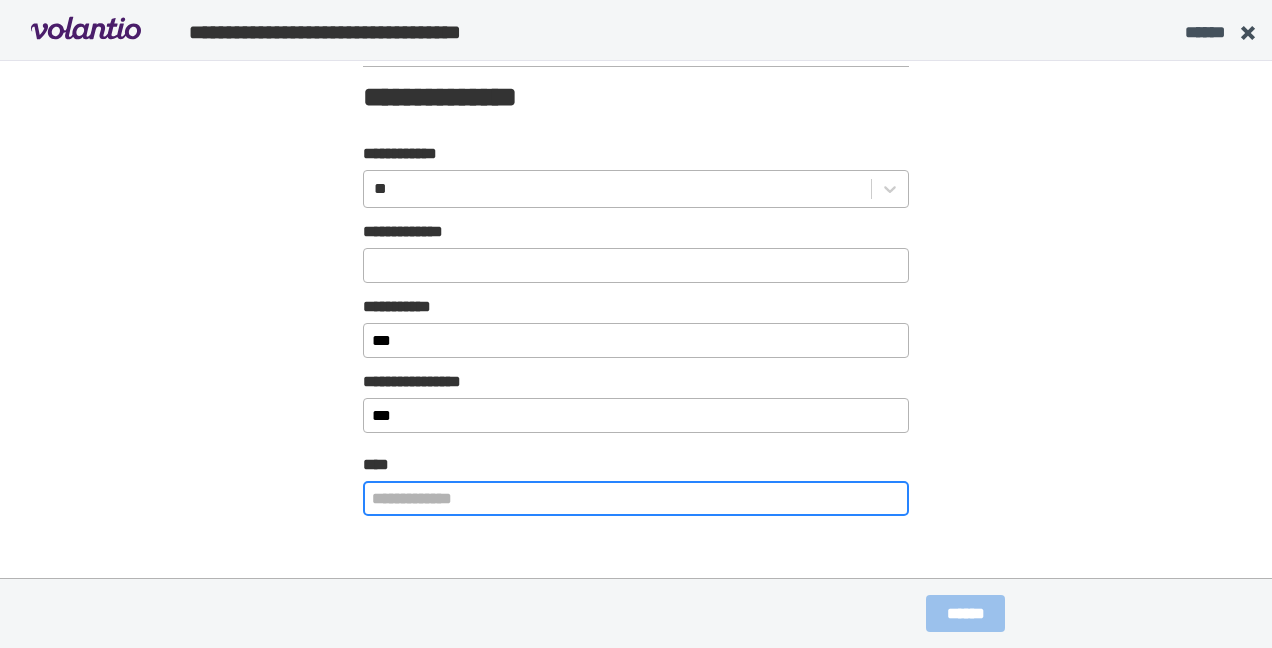 click at bounding box center [636, 498] 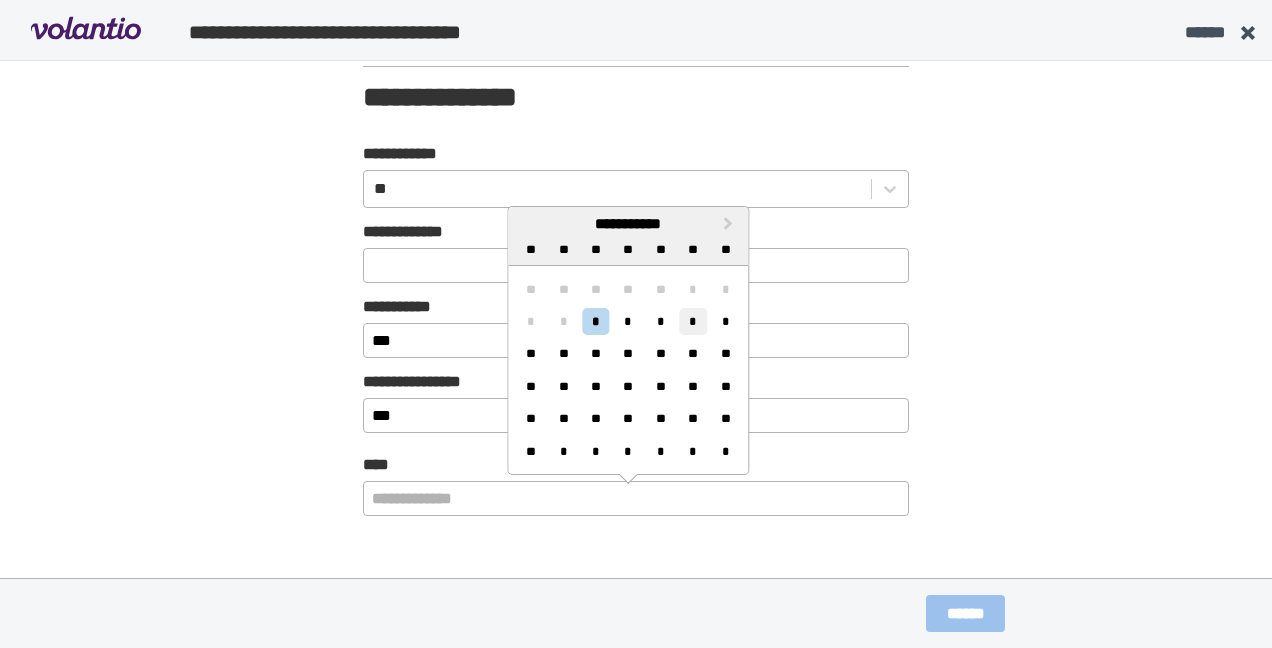 click on "*" at bounding box center (693, 321) 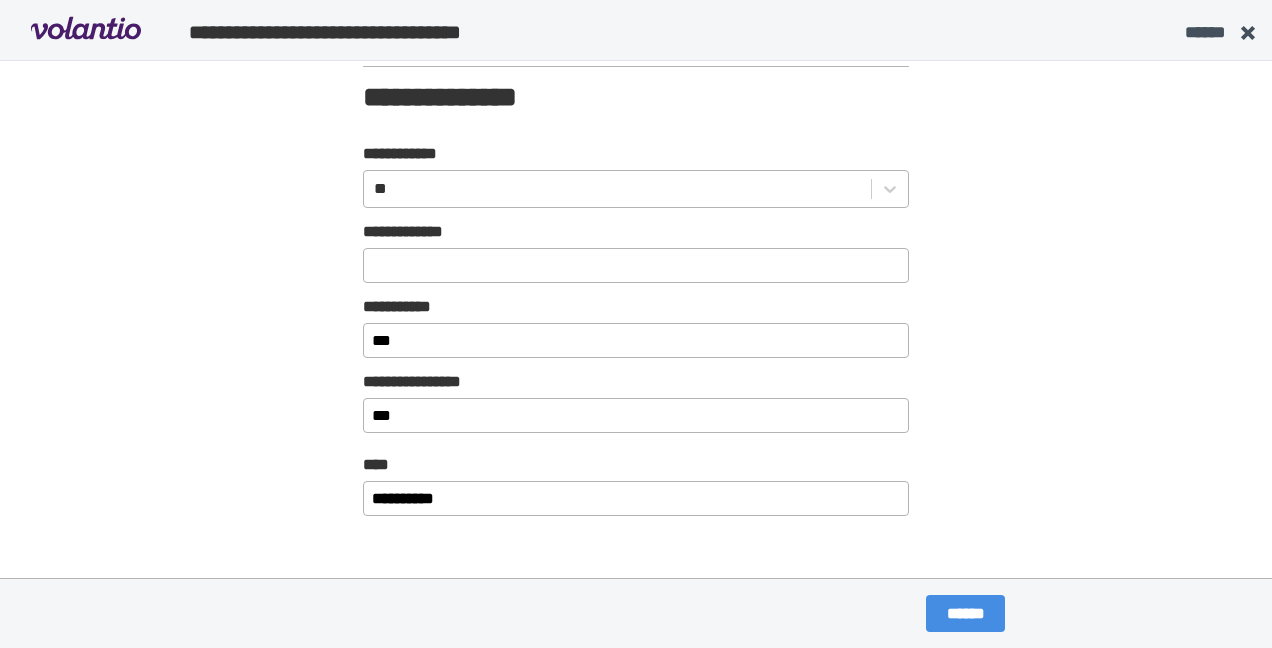 click on "******" at bounding box center [965, 613] 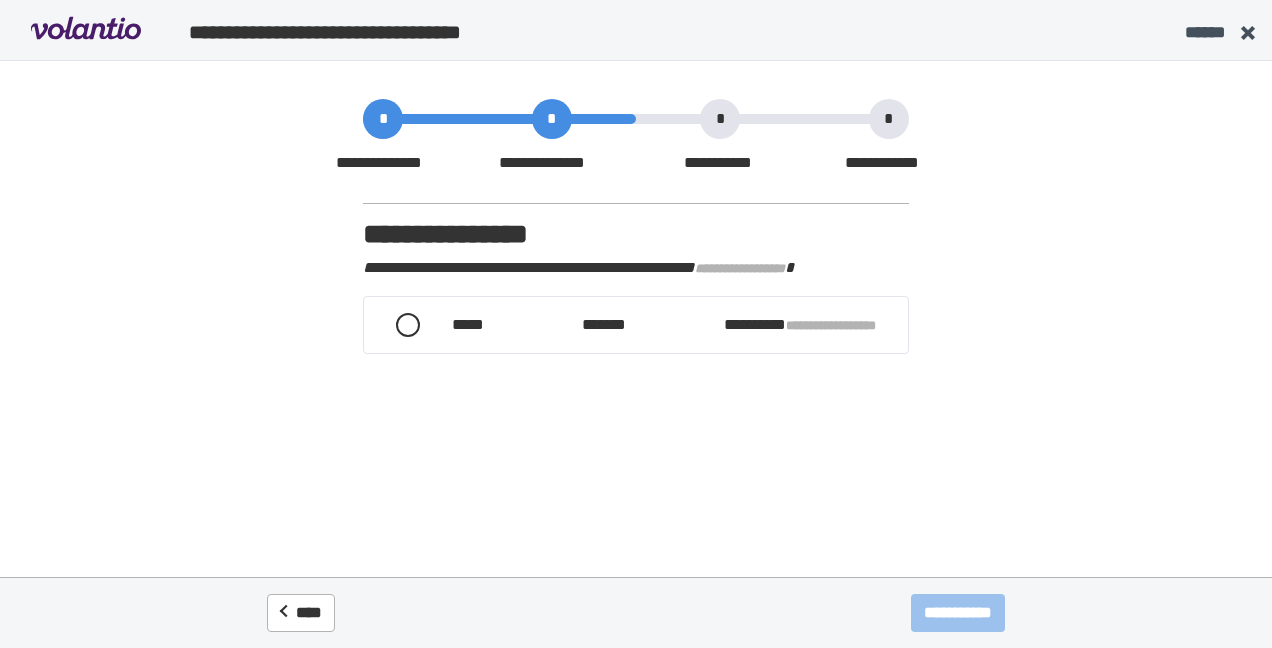 scroll, scrollTop: 0, scrollLeft: 0, axis: both 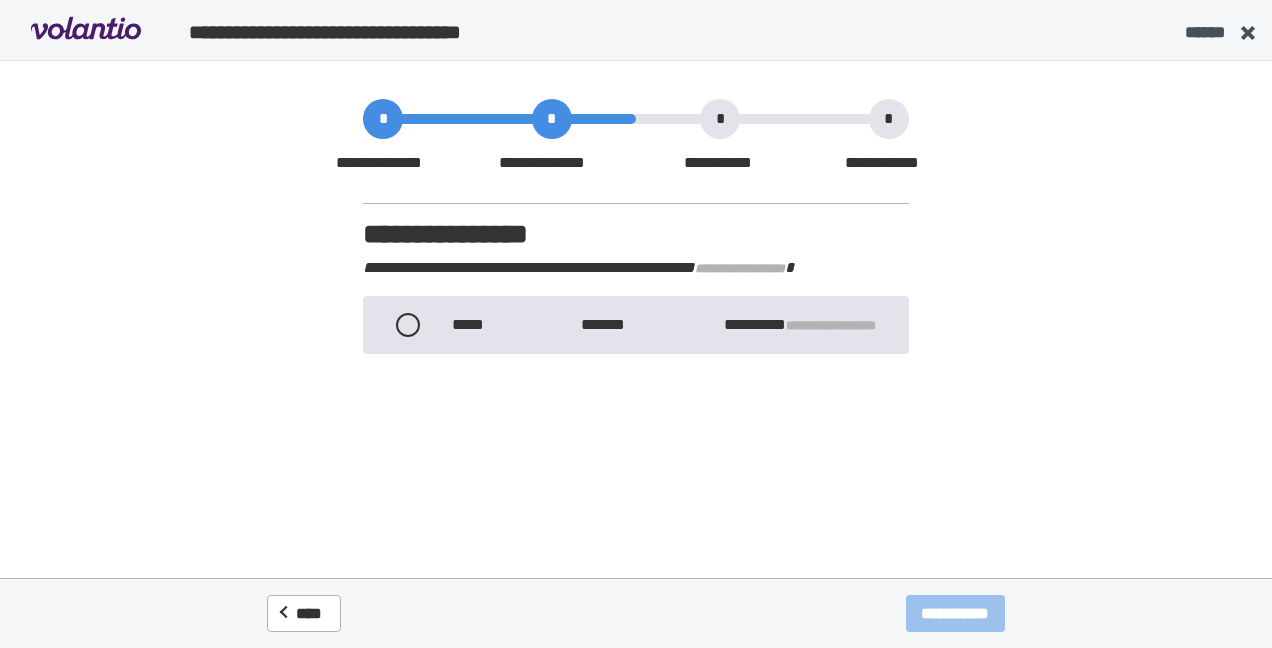 click on "**********" at bounding box center [664, 325] 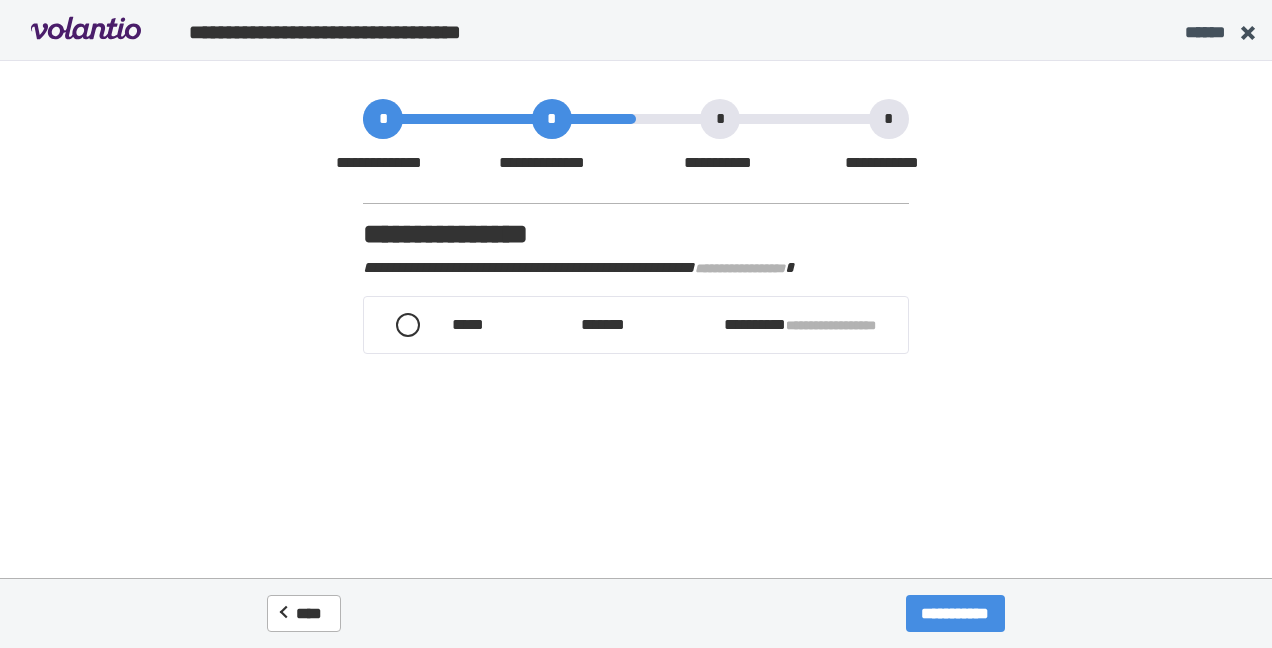 click on "**********" at bounding box center (955, 613) 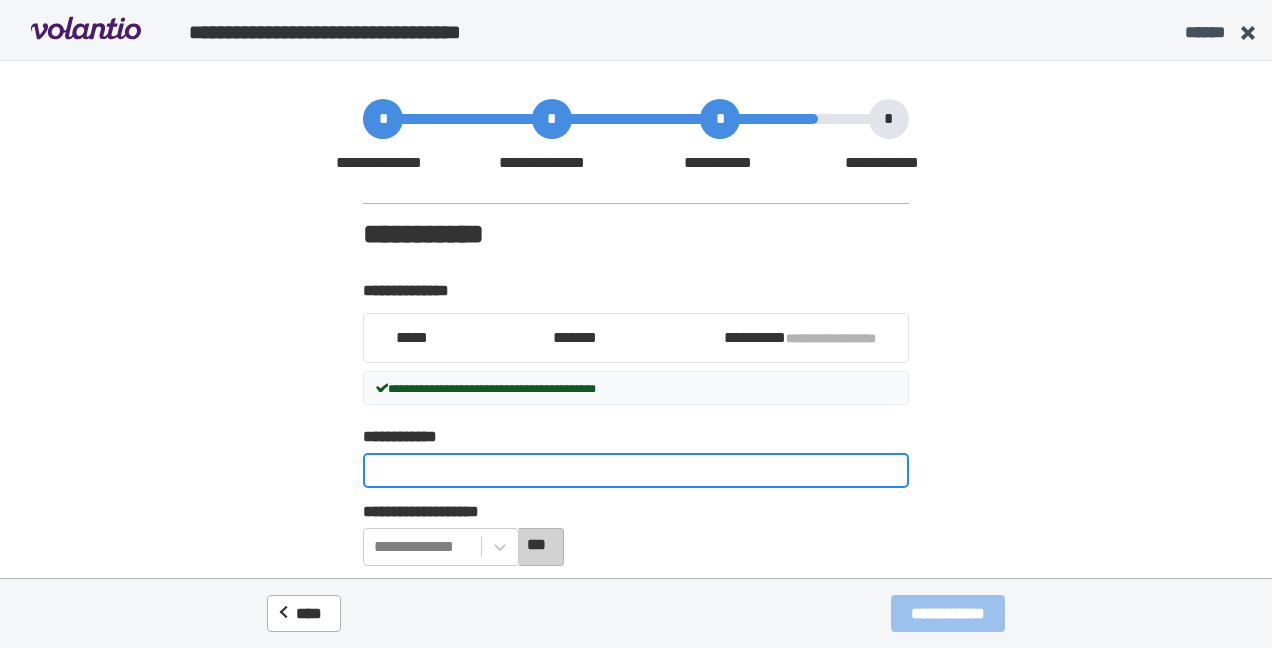 click on "**********" at bounding box center [636, 470] 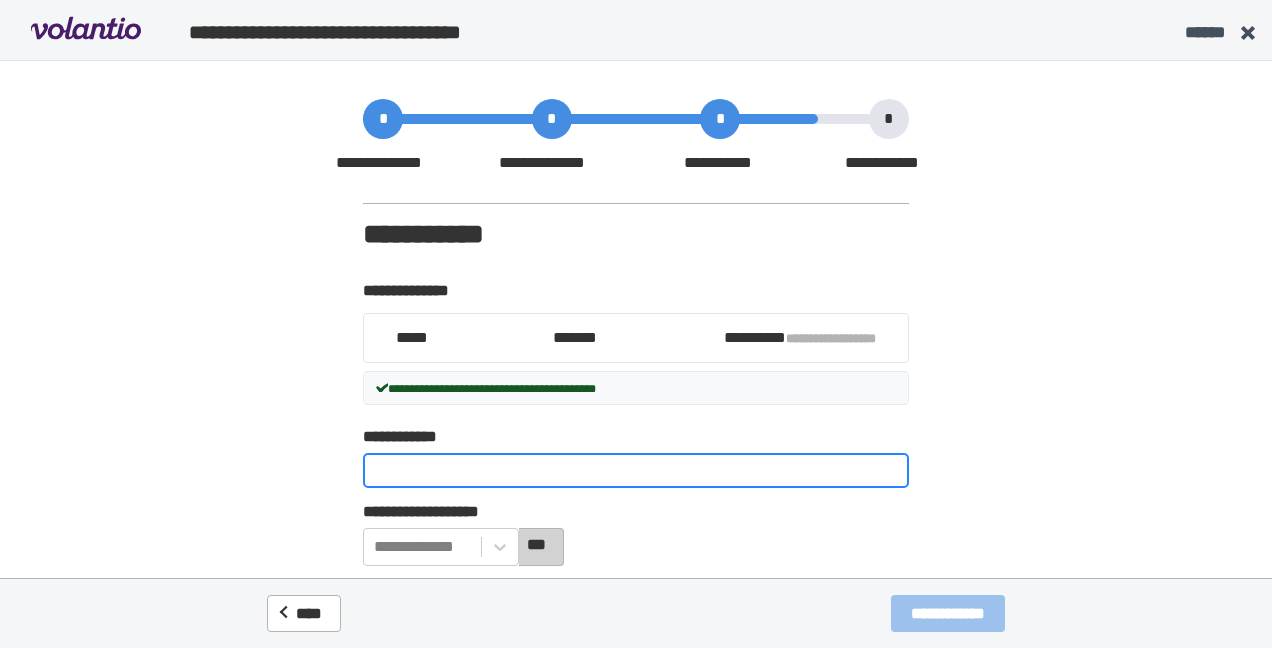 click on "**********" at bounding box center (636, 470) 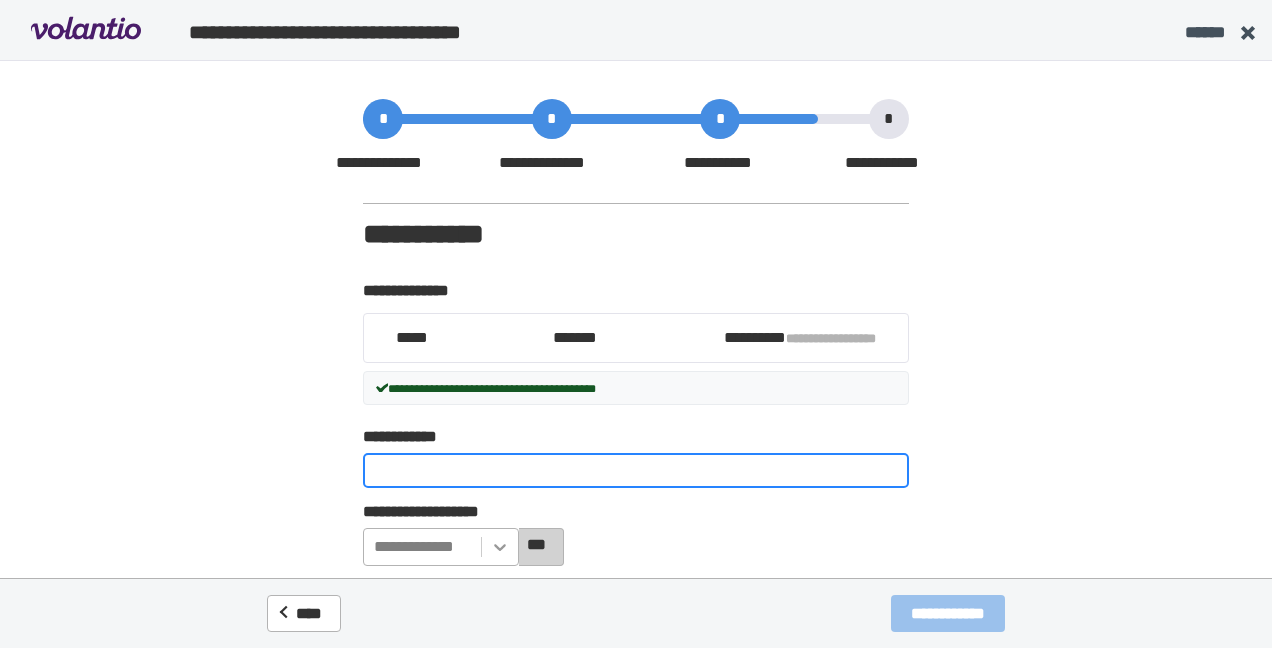 type on "**" 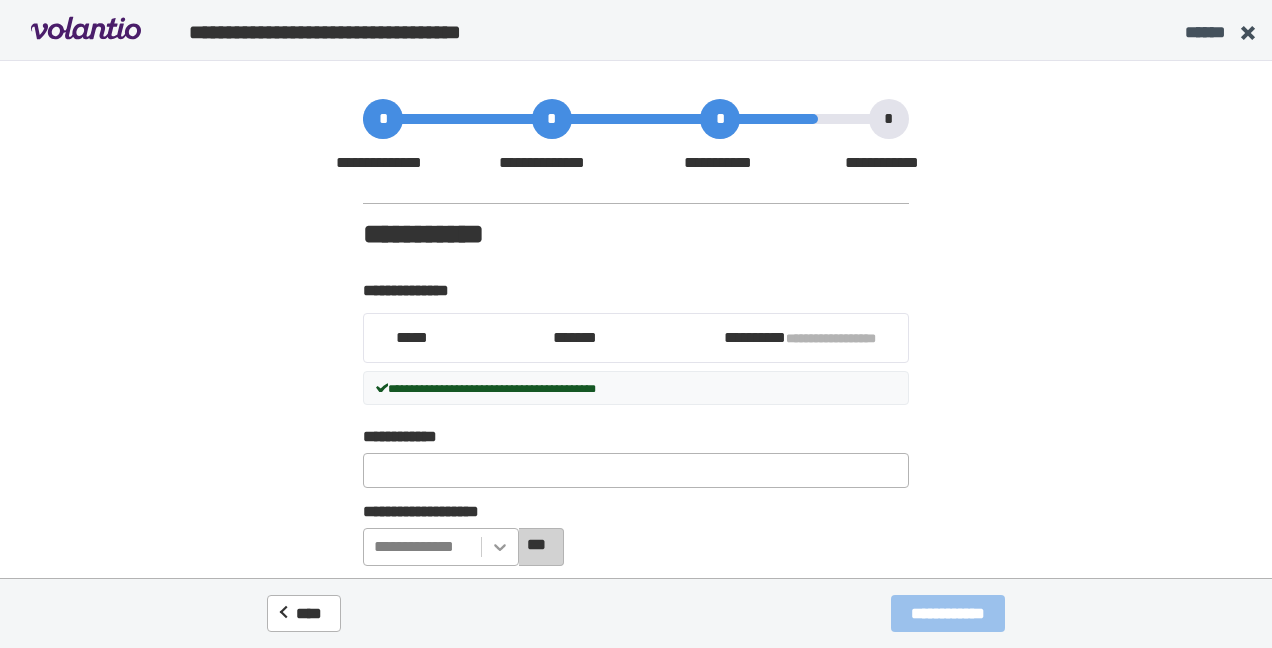 click on "**********" at bounding box center [441, 547] 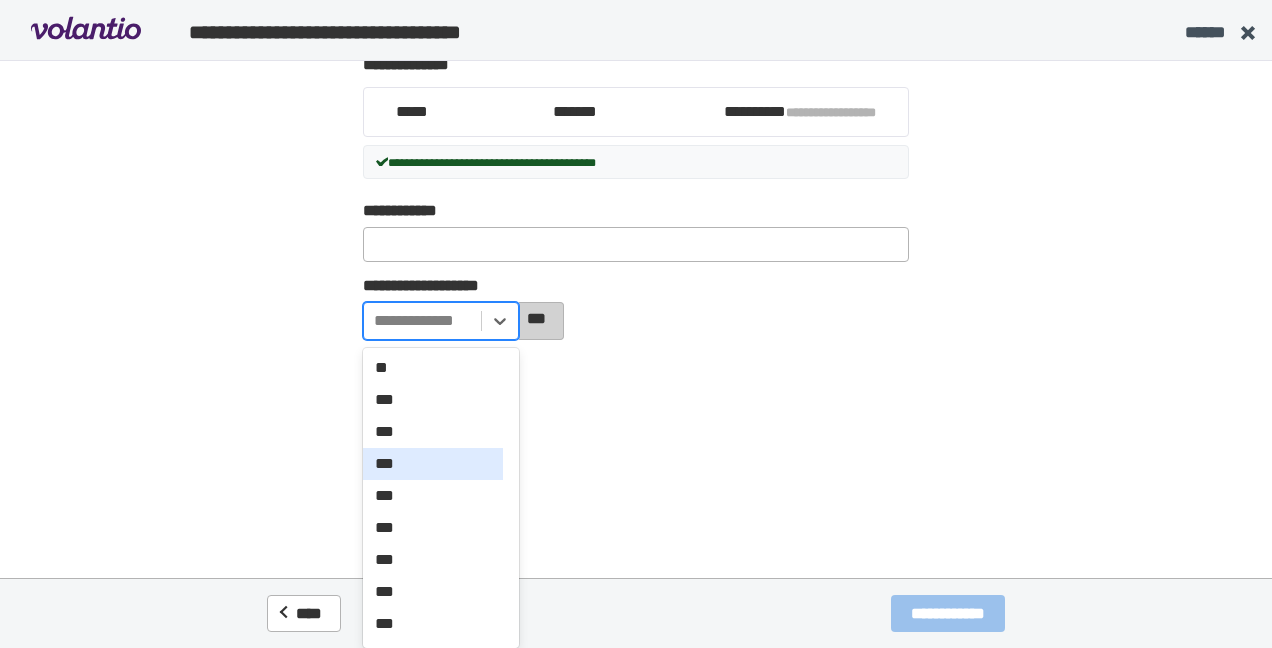 click on "***" at bounding box center [433, 464] 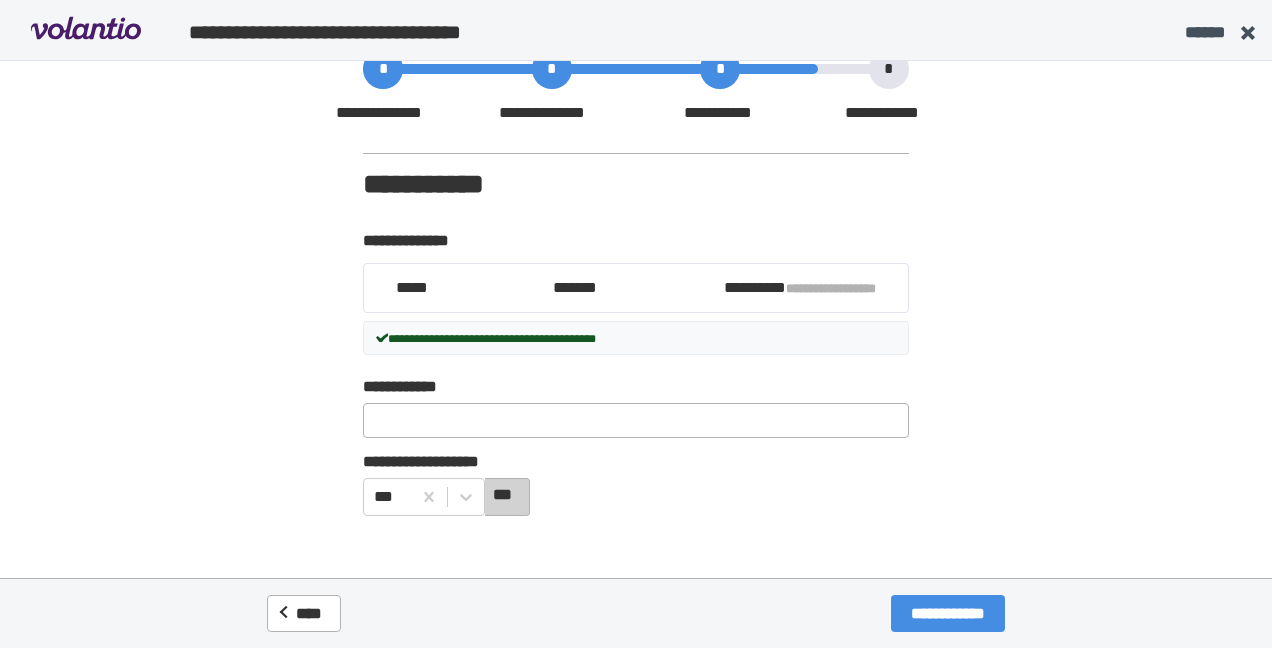click on "**********" at bounding box center [948, 613] 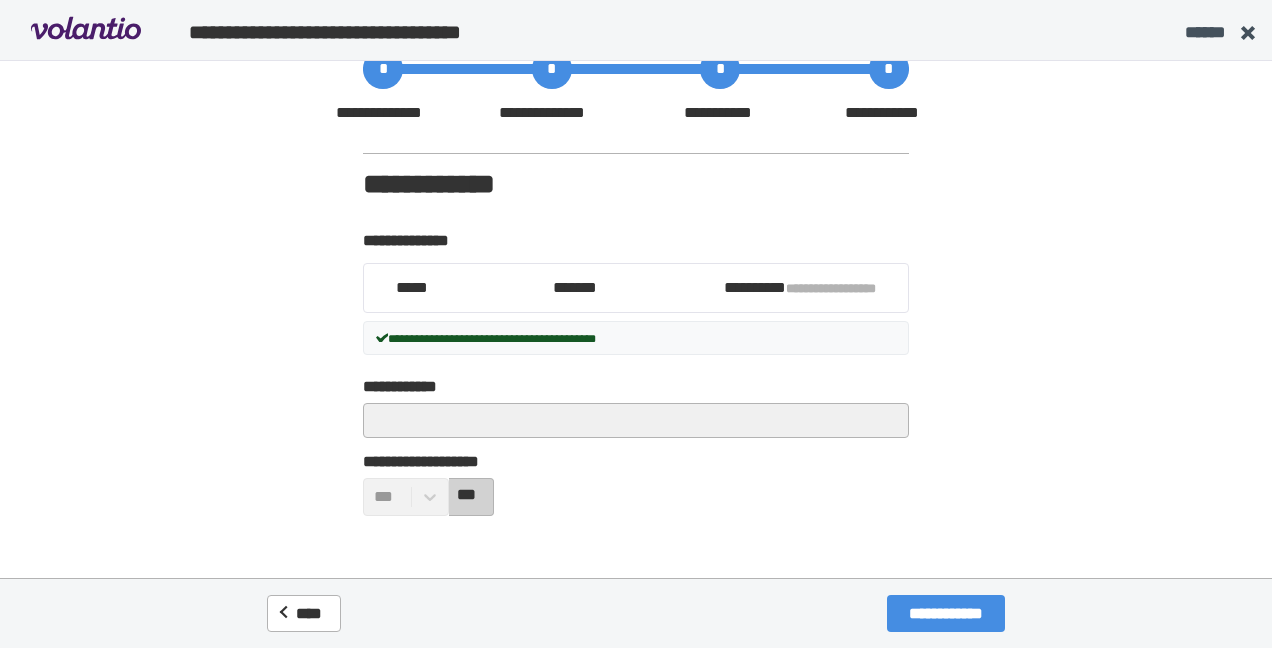 click on "**********" at bounding box center (946, 613) 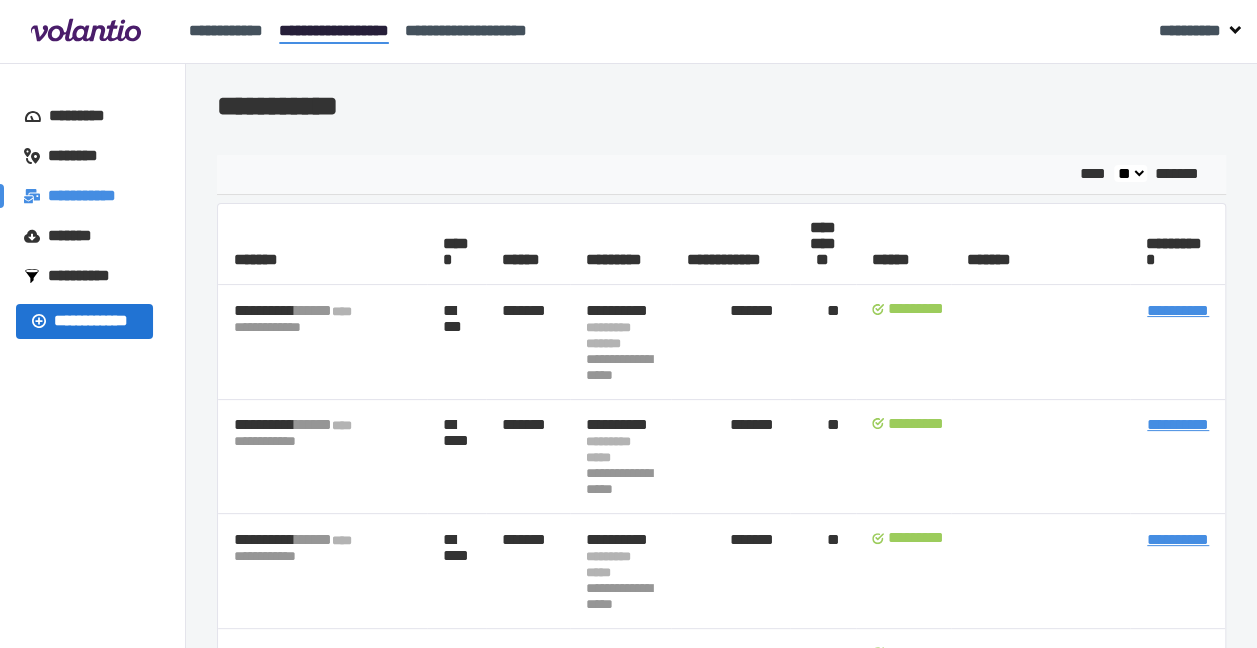 click on "**********" at bounding box center (95, 321) 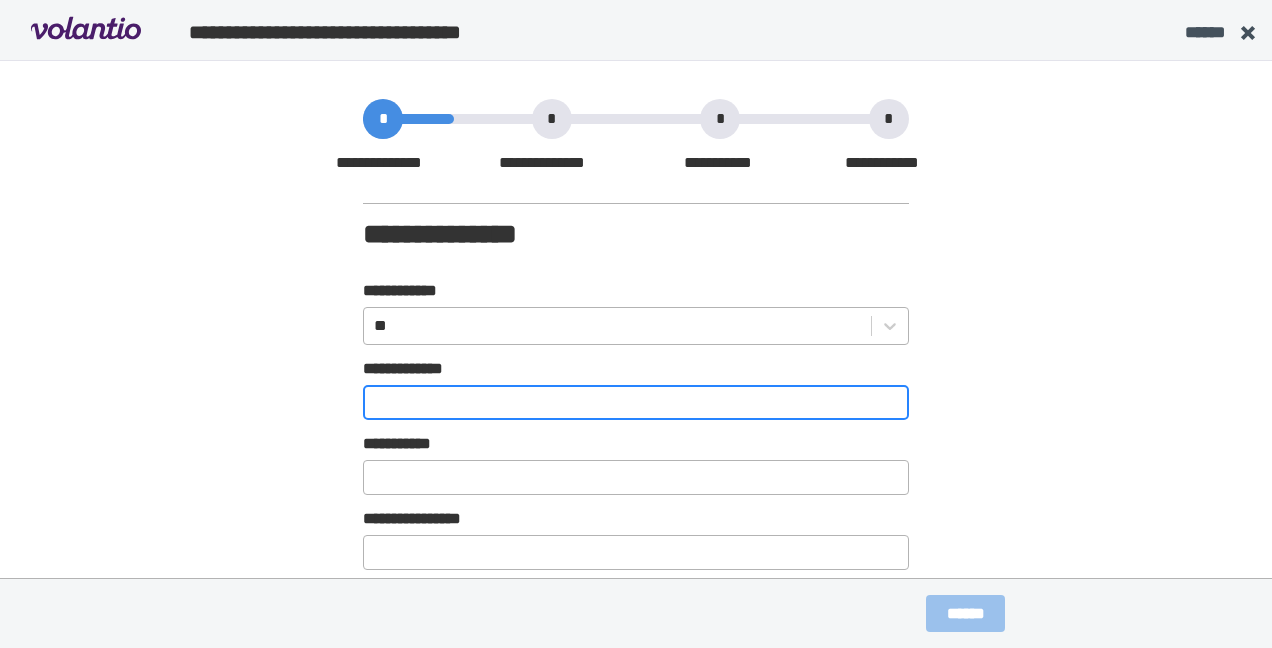 click on "**********" at bounding box center (636, 402) 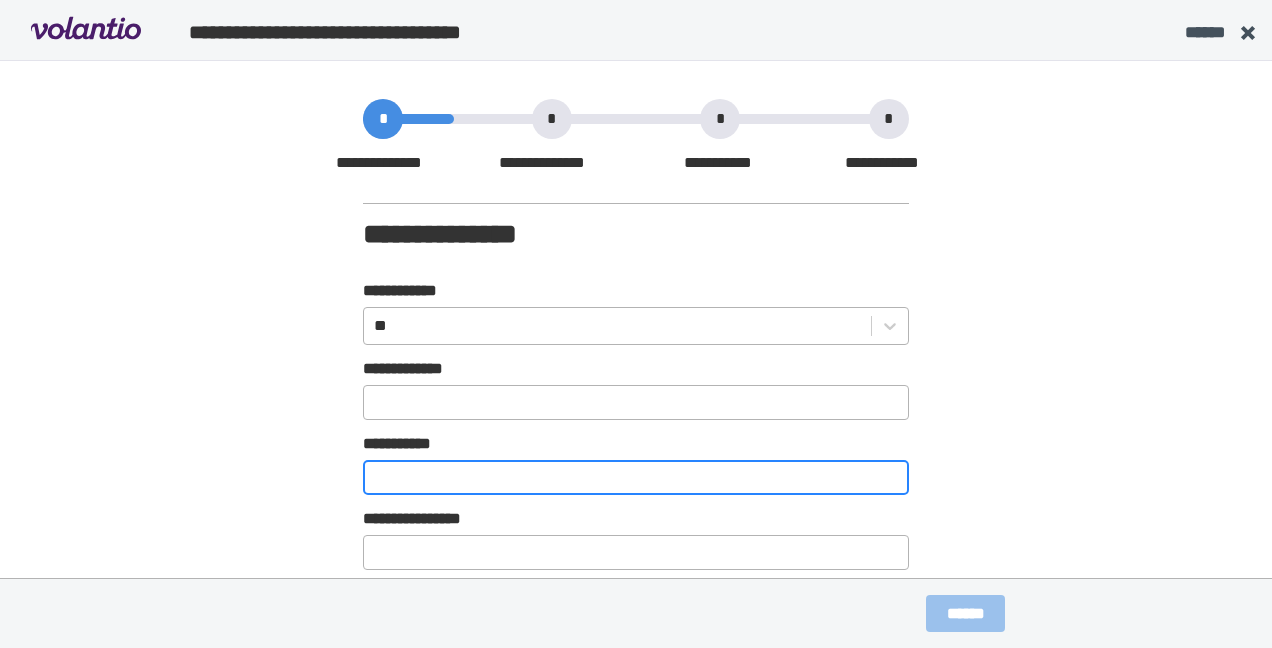 click on "**********" at bounding box center (636, 477) 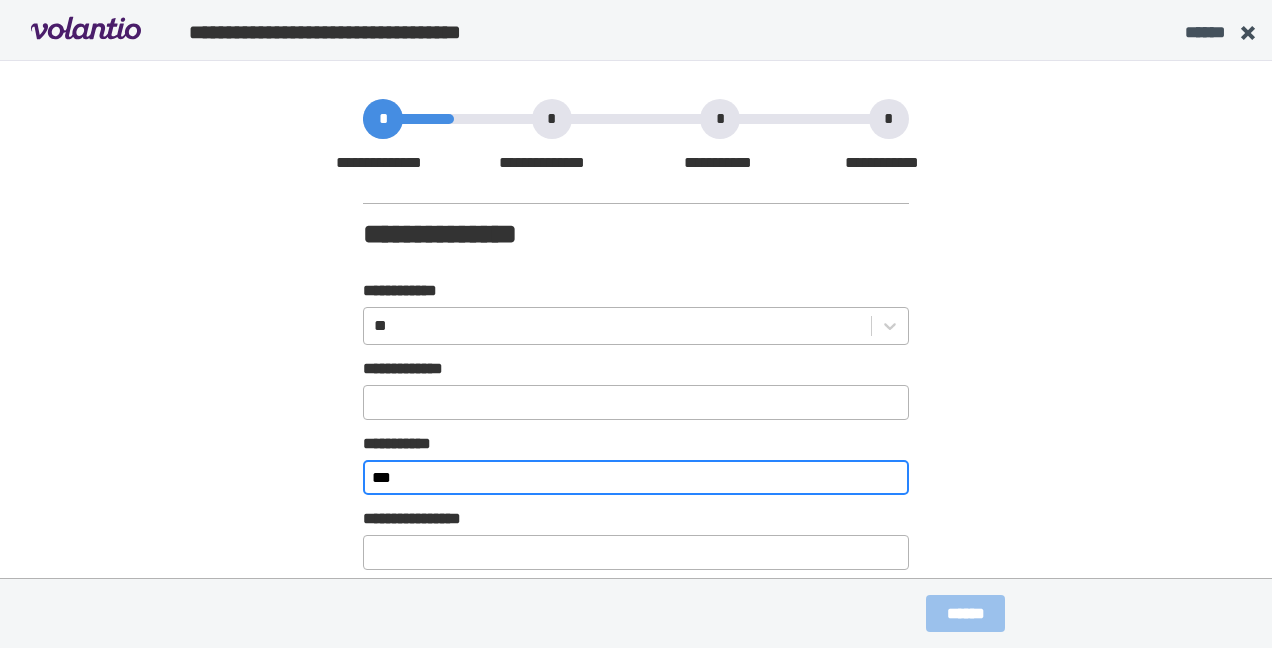 type on "***" 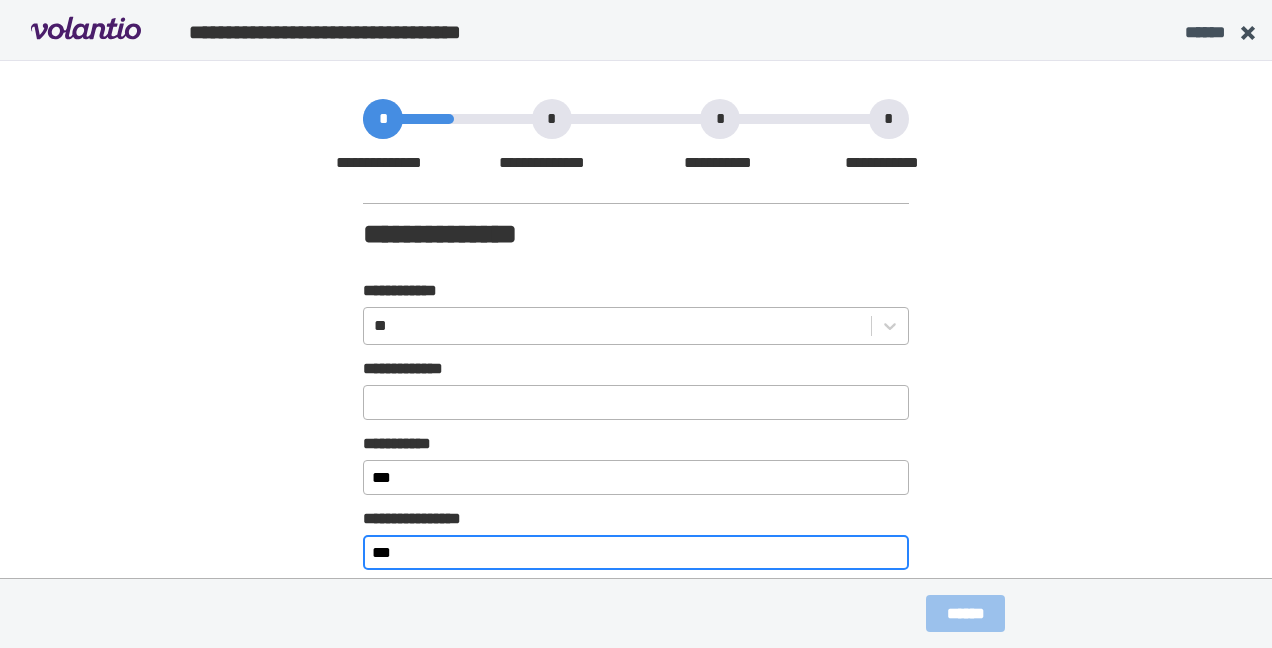 scroll, scrollTop: 146, scrollLeft: 0, axis: vertical 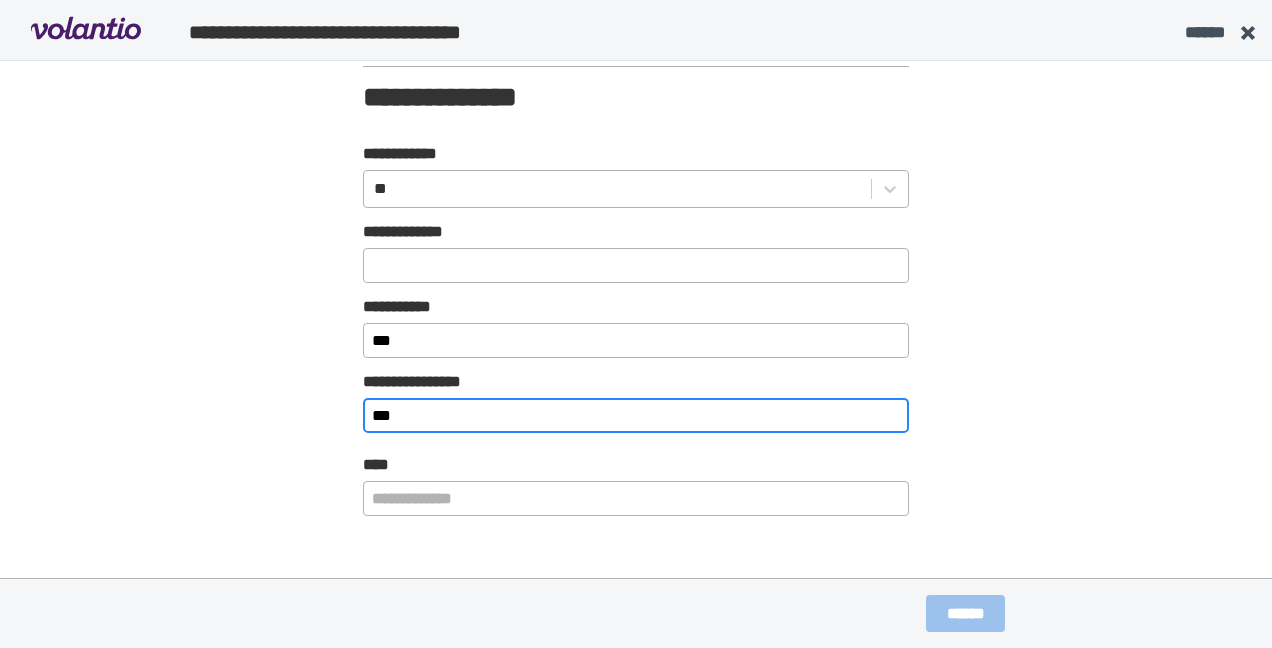 type on "***" 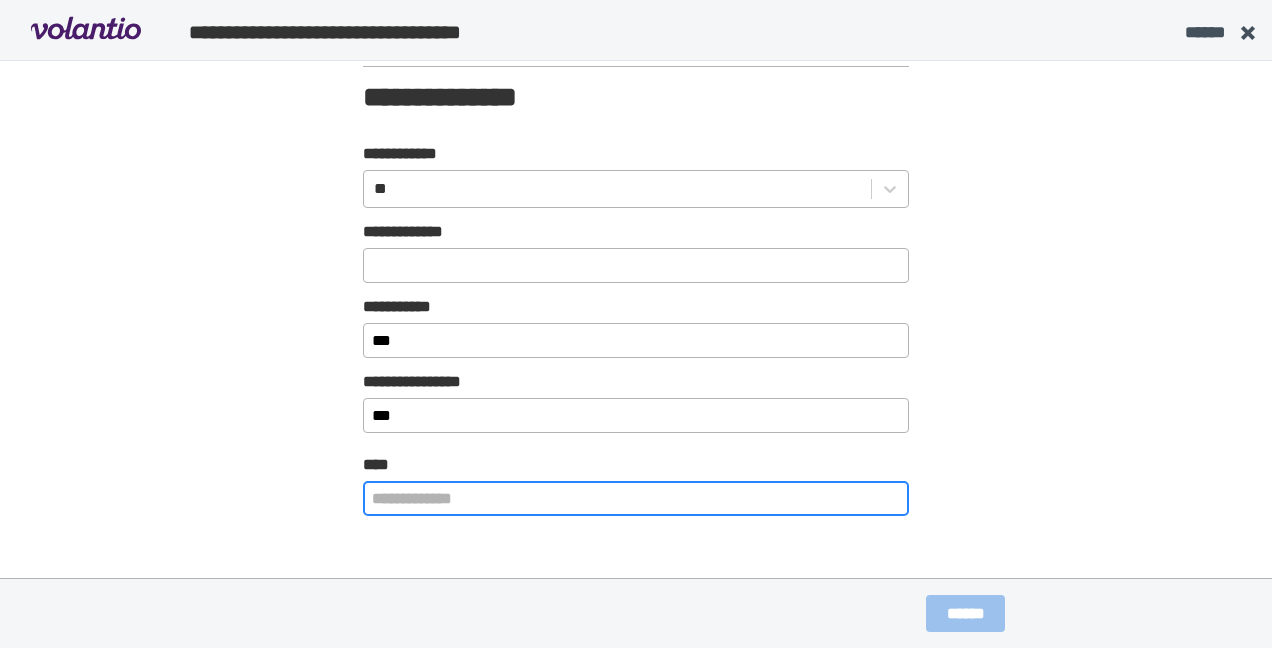click at bounding box center (636, 498) 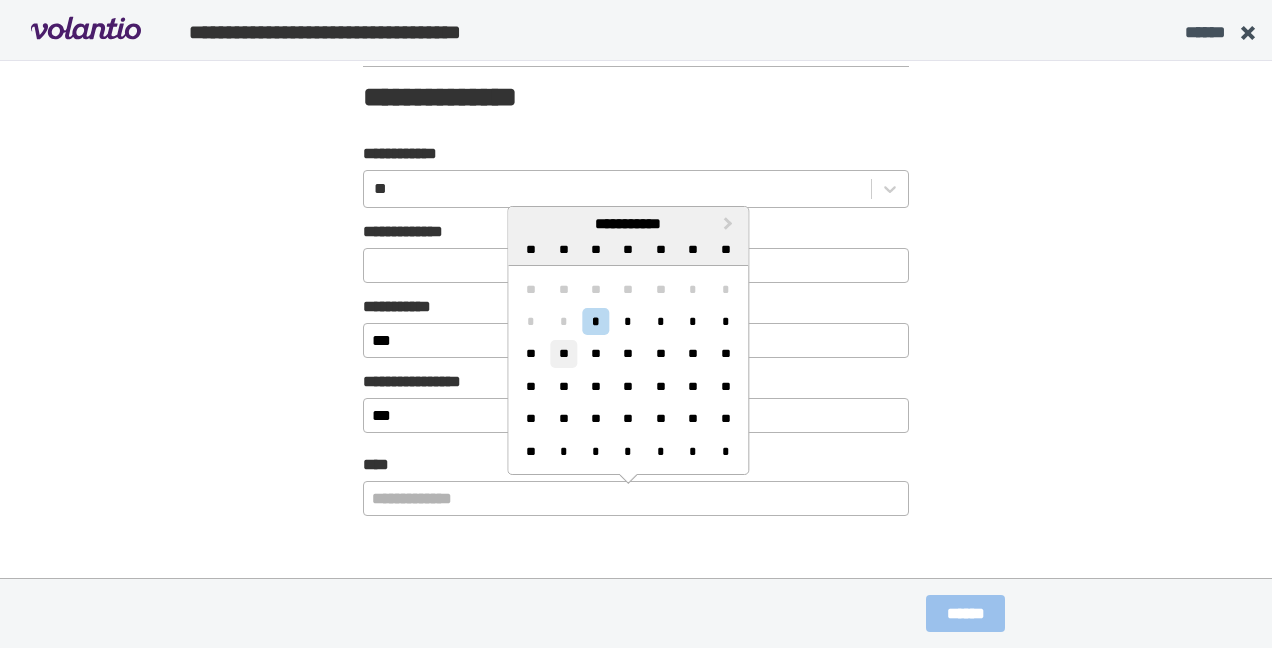 click on "**" at bounding box center (563, 353) 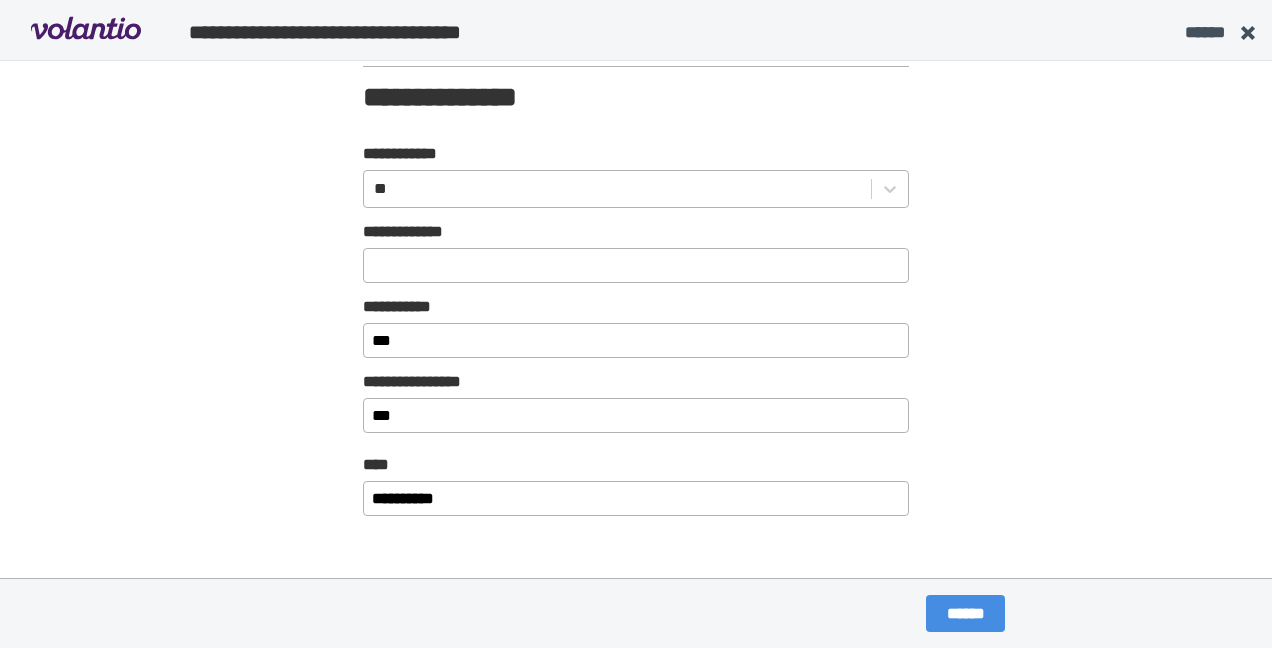 click on "******" at bounding box center [965, 613] 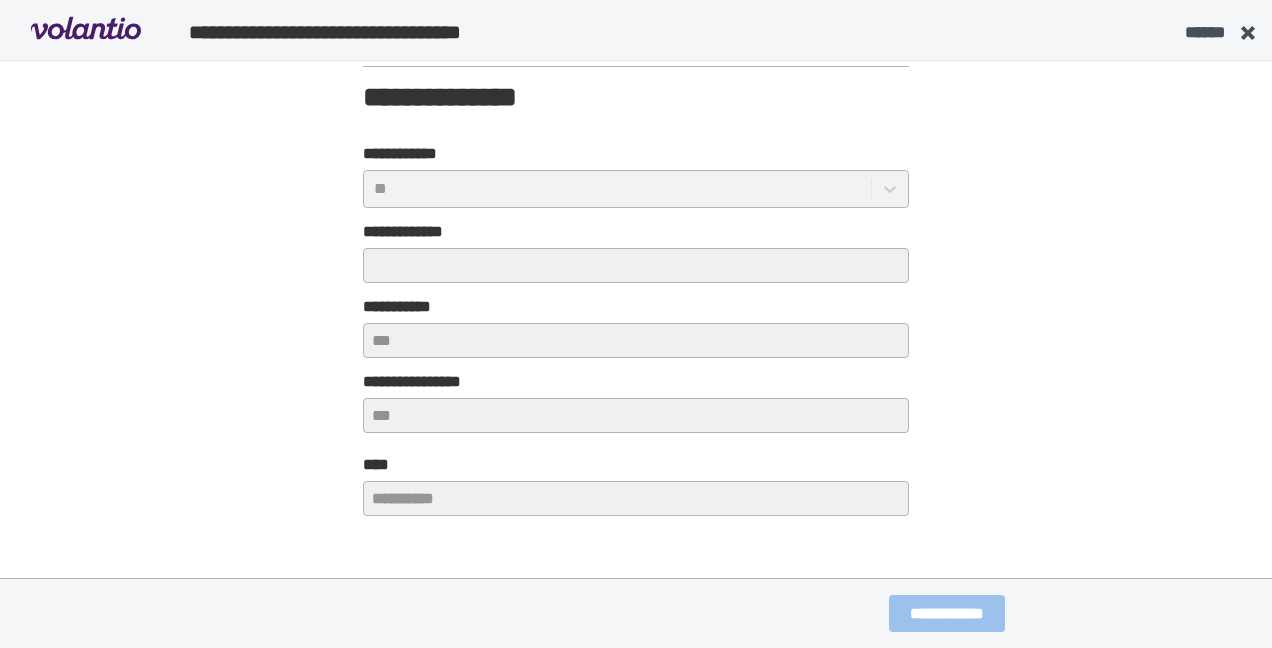 scroll, scrollTop: 0, scrollLeft: 0, axis: both 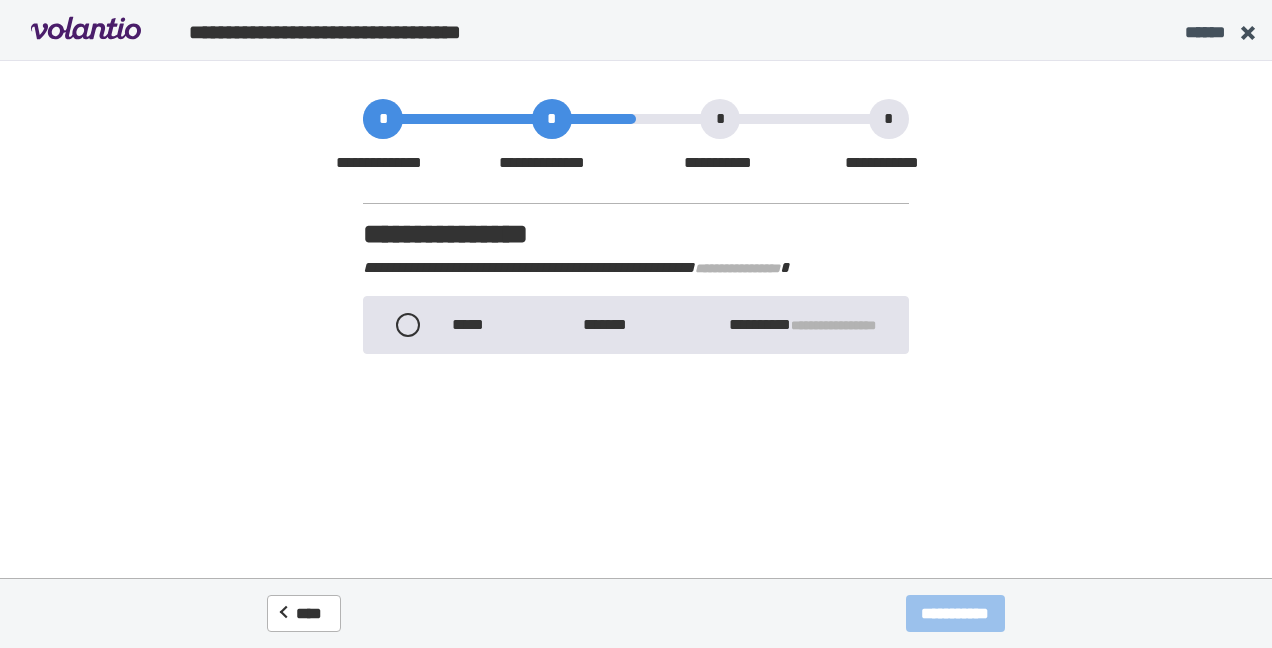 click on "** ***" at bounding box center [474, 325] 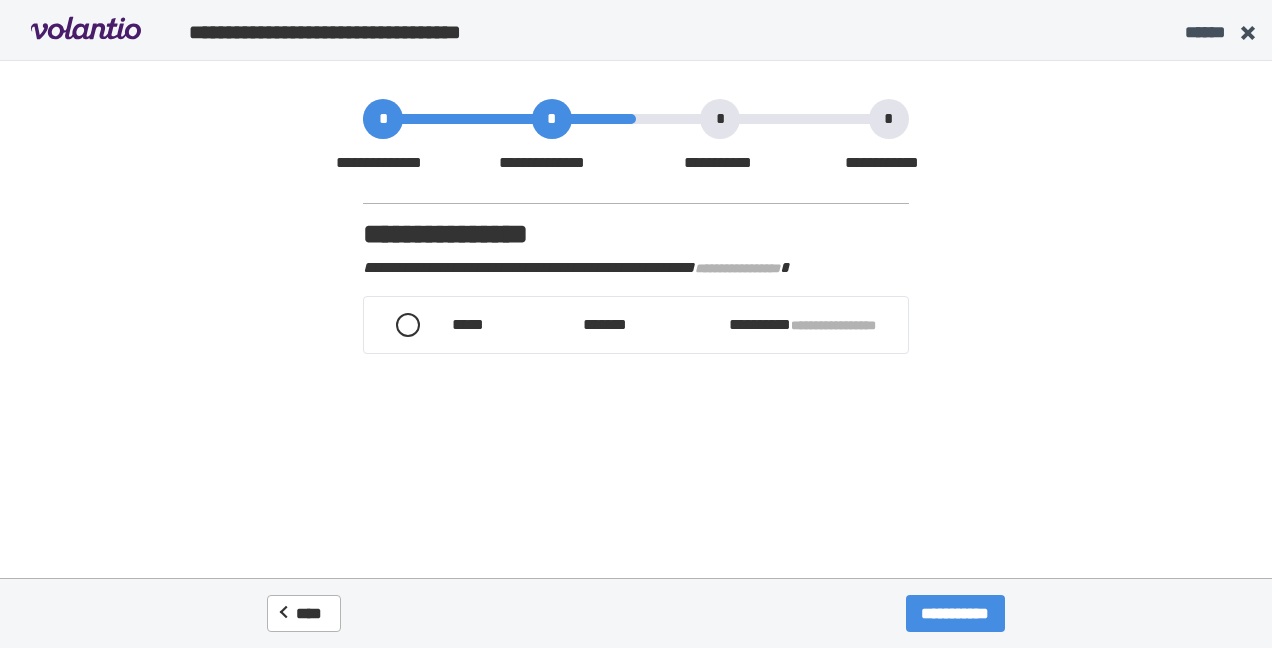 click on "**********" at bounding box center [955, 613] 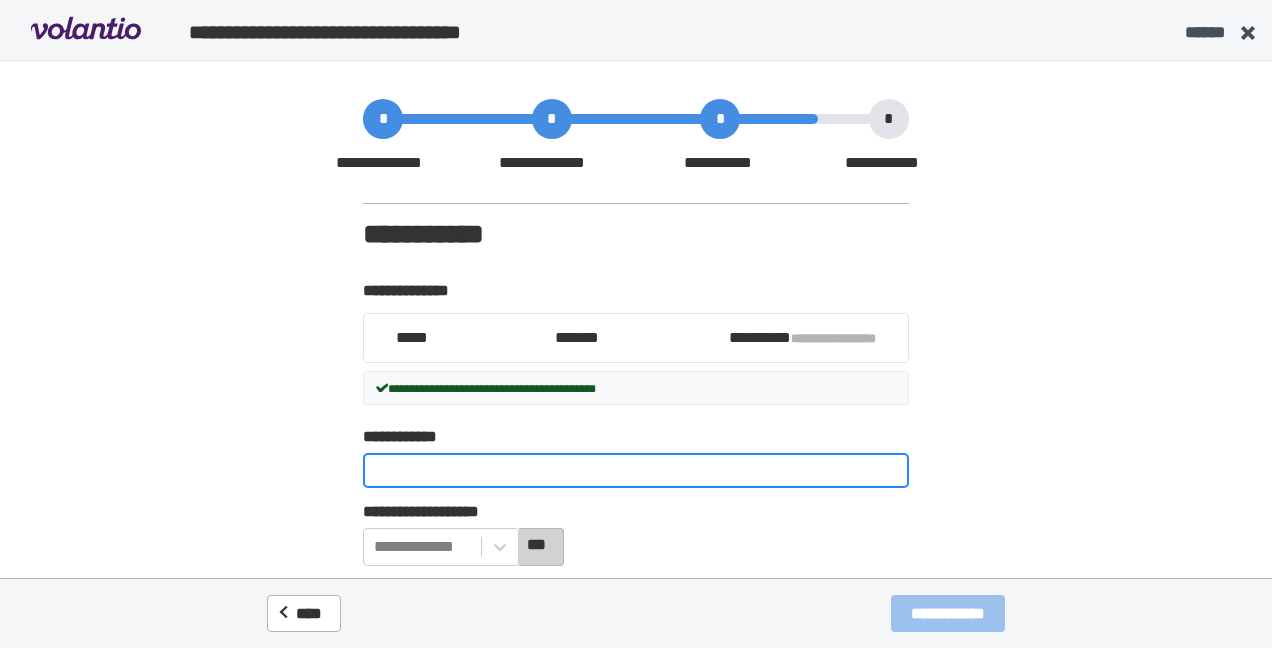 click on "**********" at bounding box center [636, 470] 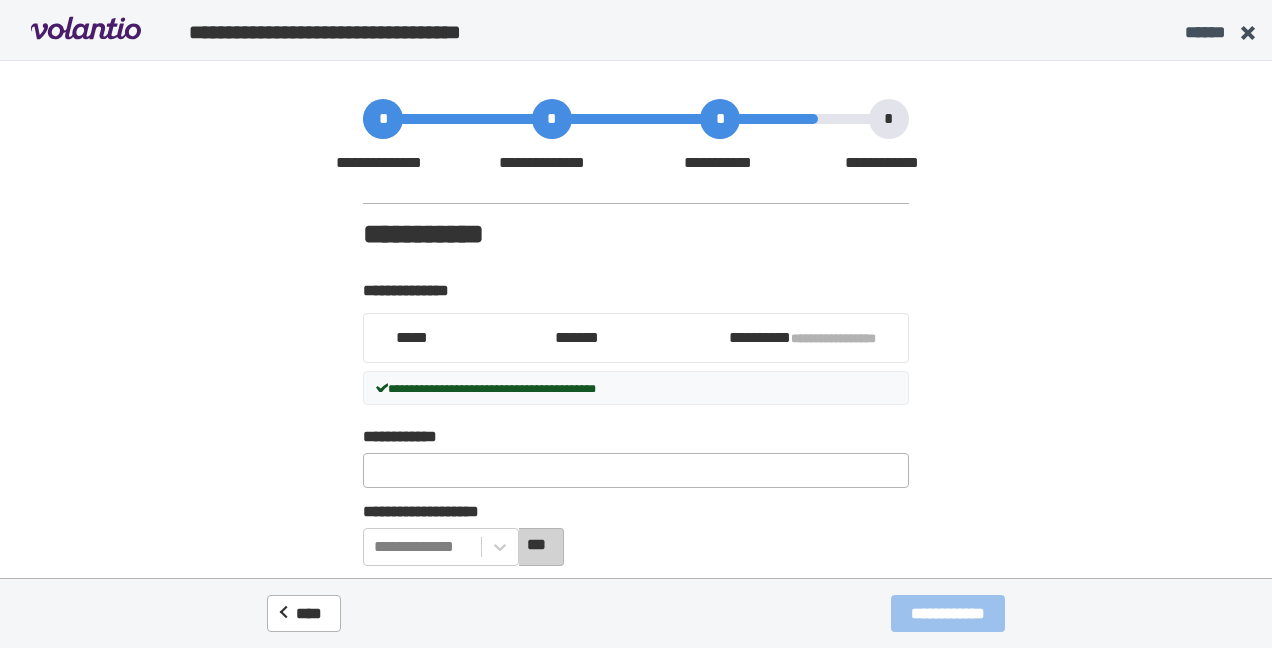 click on "**********" at bounding box center [636, 354] 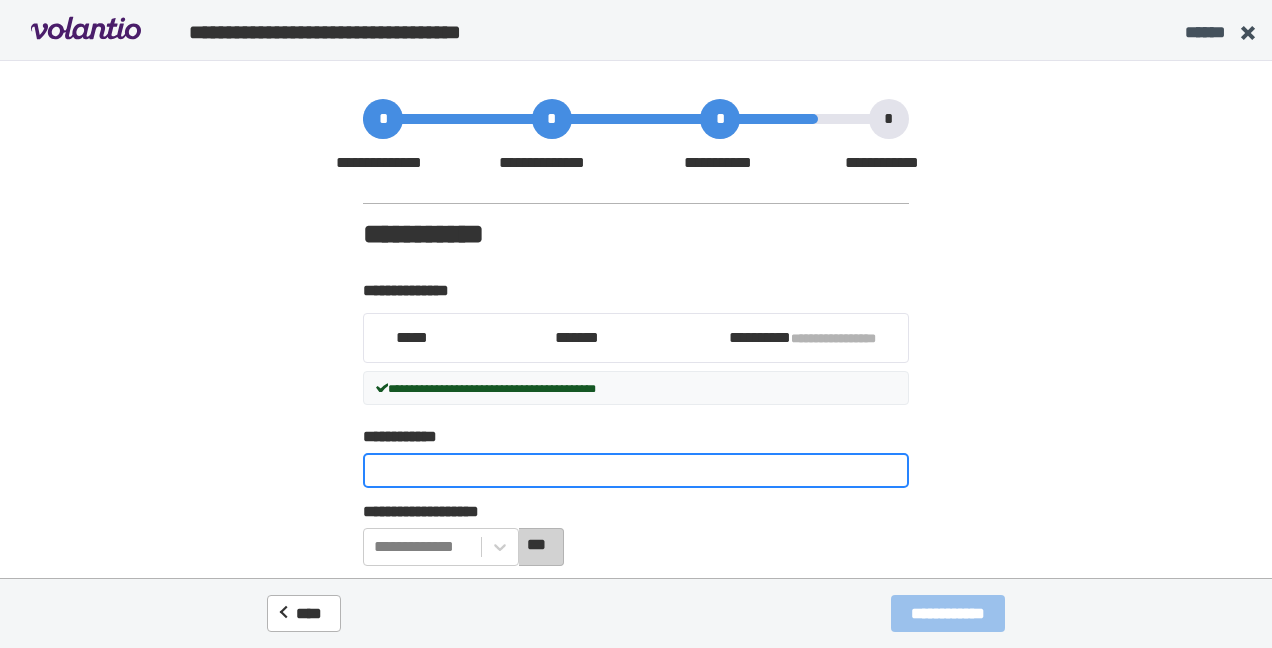 click on "**********" at bounding box center [636, 470] 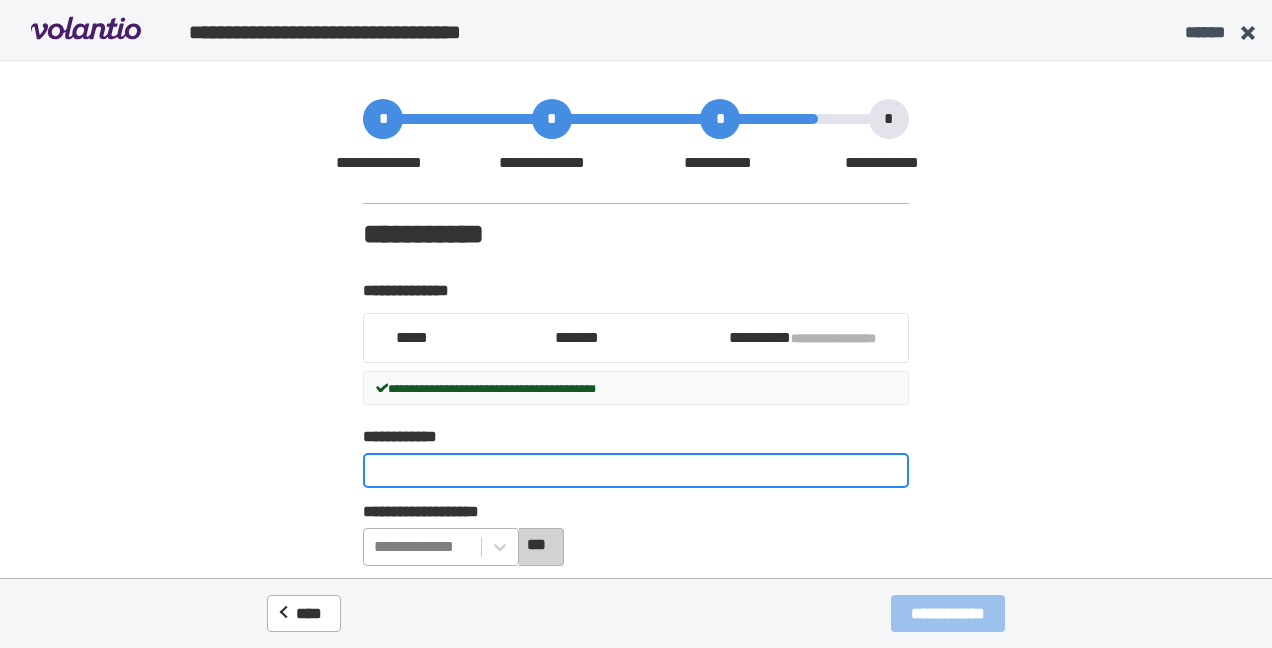 type on "*" 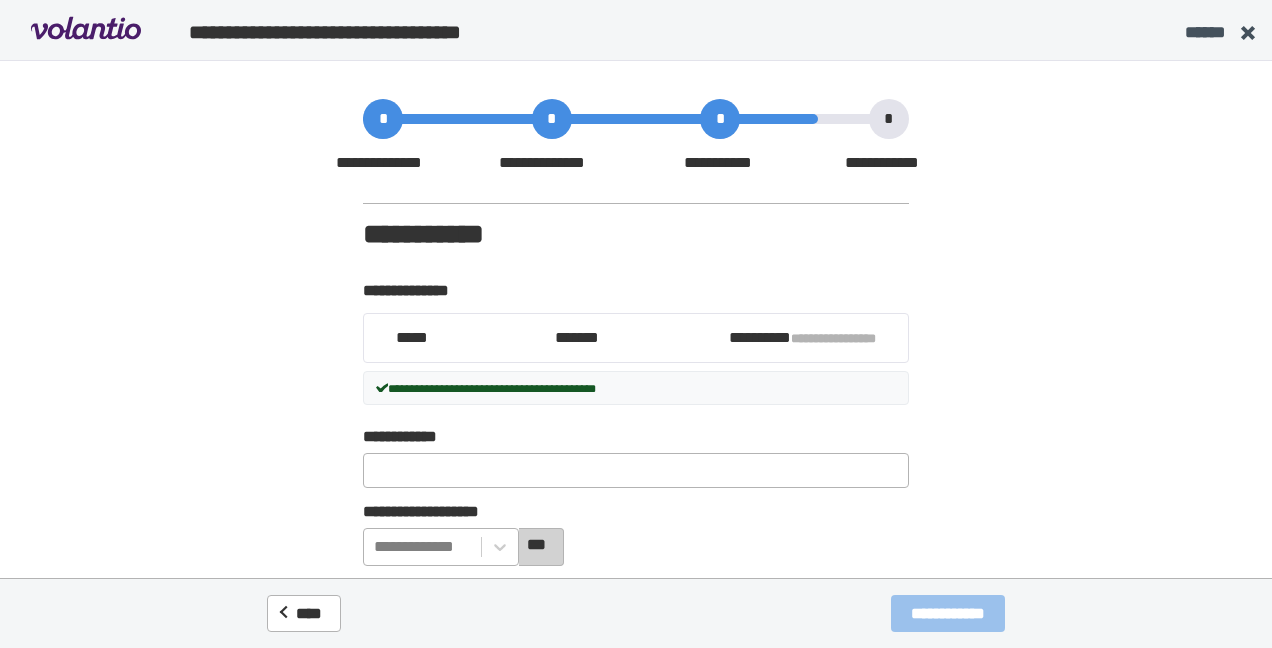 click on "**********" at bounding box center (441, 547) 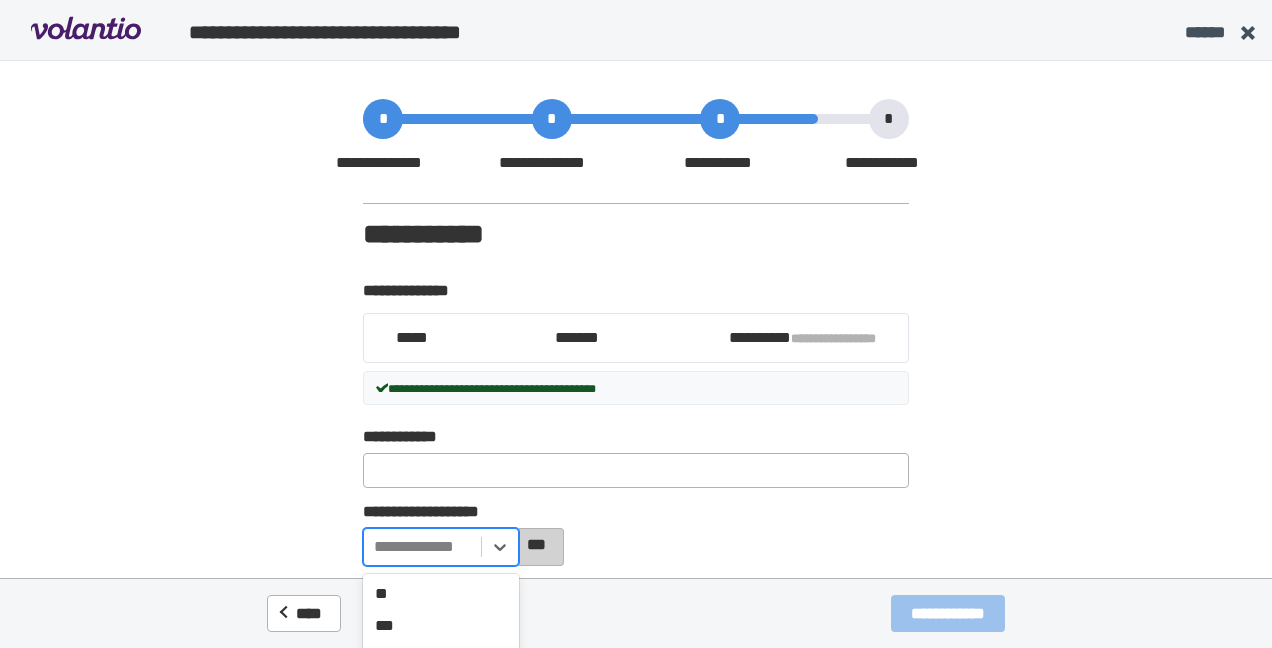 scroll, scrollTop: 226, scrollLeft: 0, axis: vertical 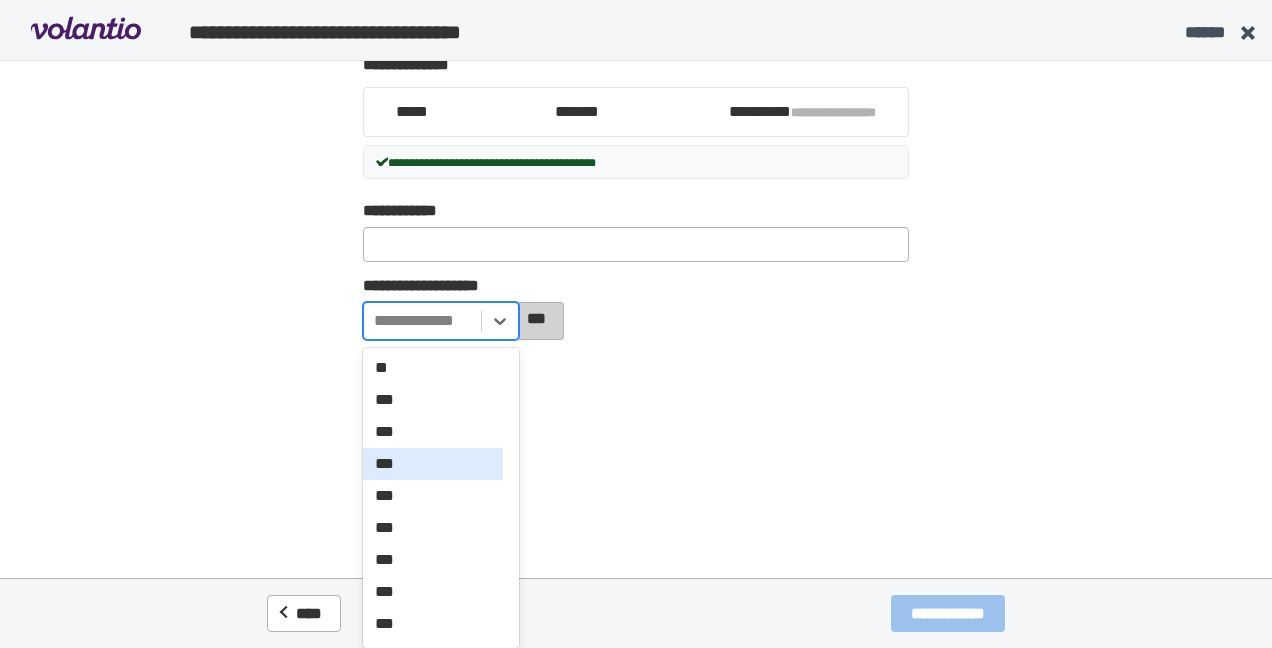 click on "***" at bounding box center [433, 464] 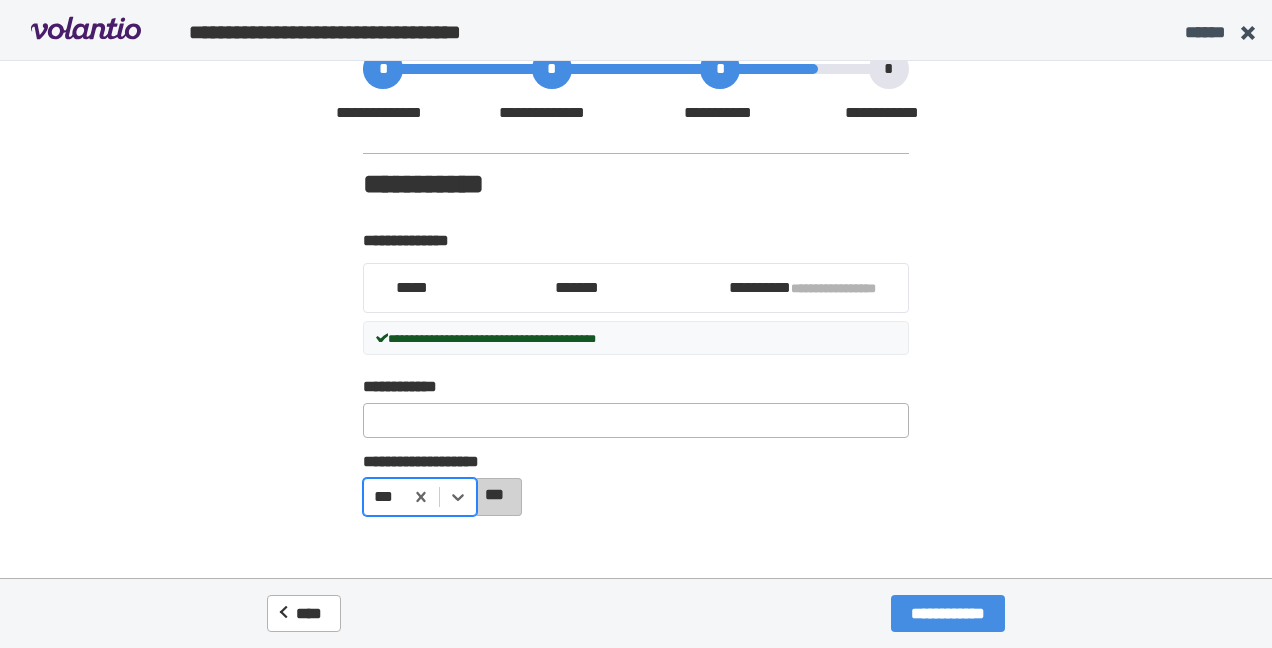 scroll, scrollTop: 50, scrollLeft: 0, axis: vertical 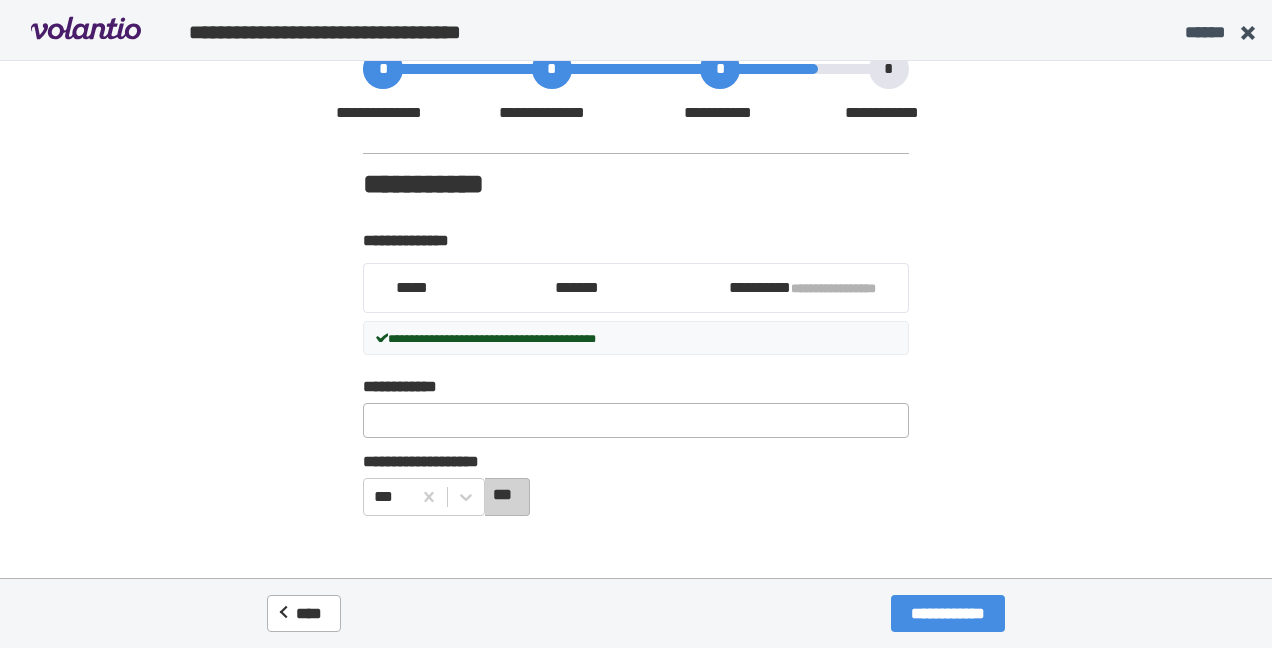 click on "**********" at bounding box center (948, 613) 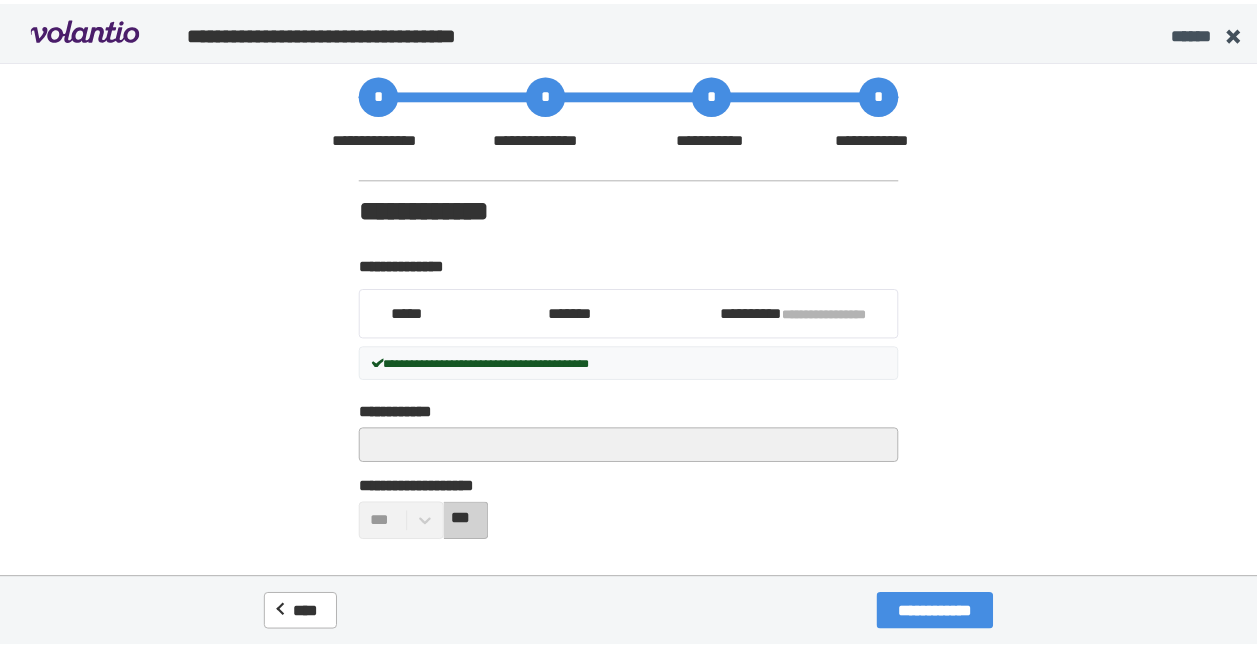scroll, scrollTop: 50, scrollLeft: 0, axis: vertical 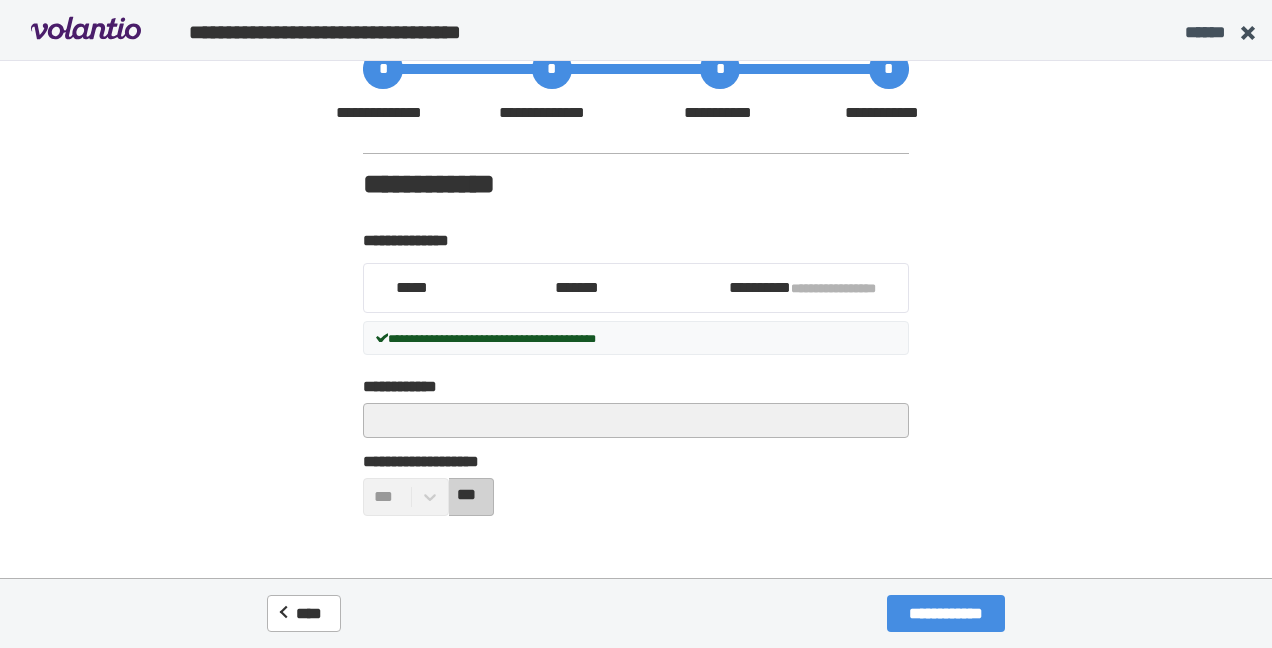 click on "**********" at bounding box center (946, 613) 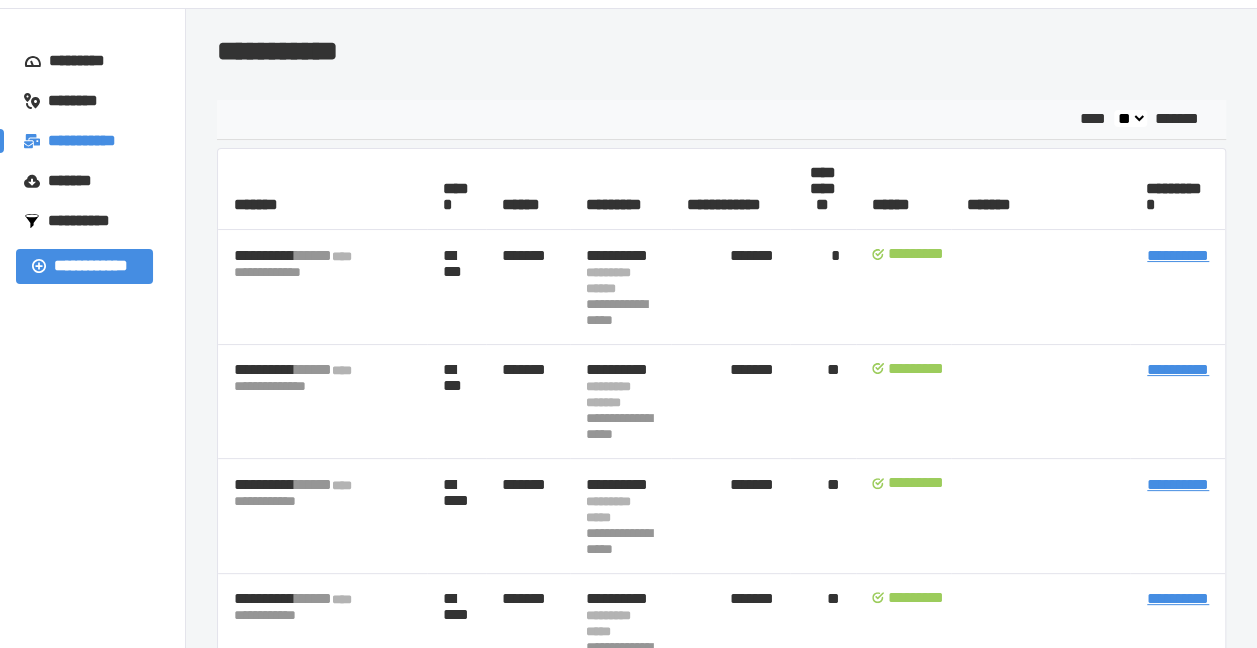 scroll, scrollTop: 100, scrollLeft: 0, axis: vertical 